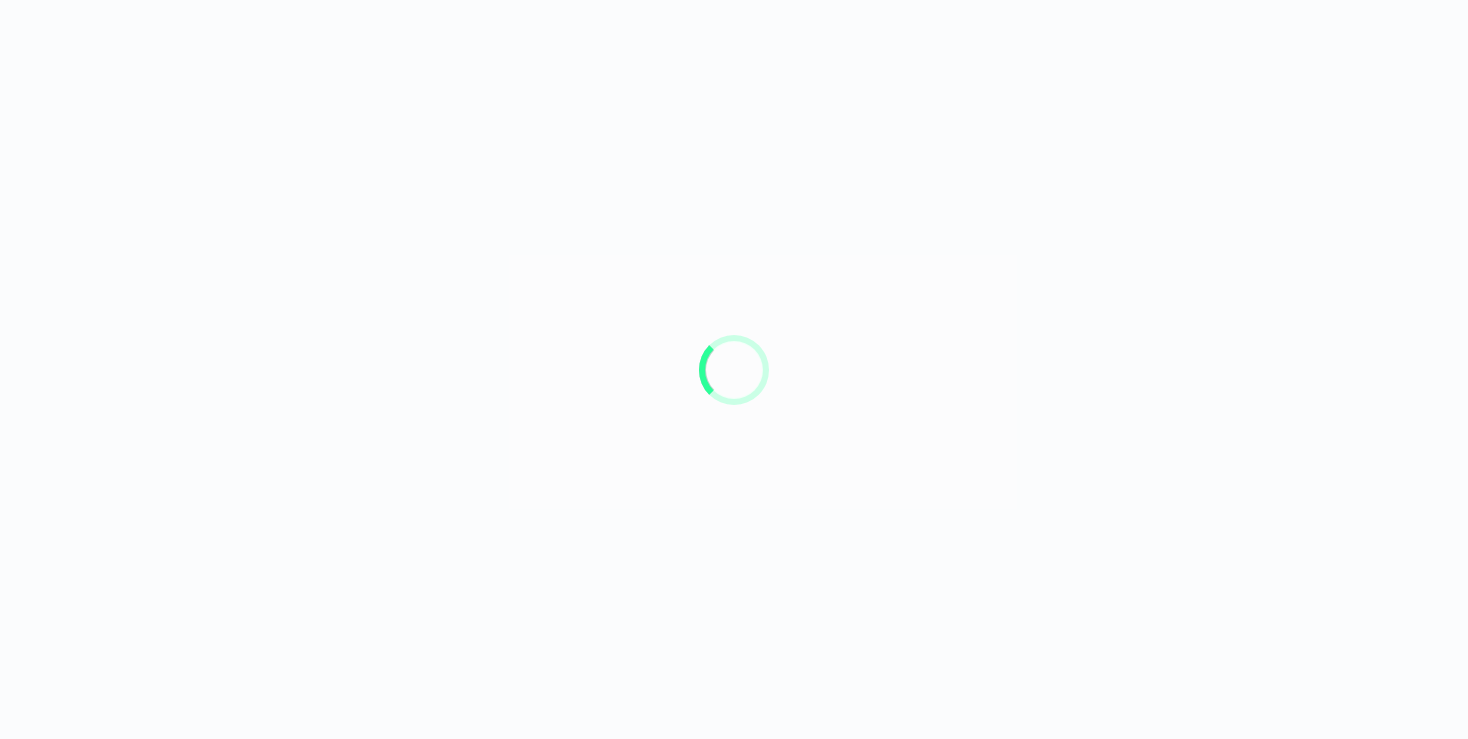scroll, scrollTop: 0, scrollLeft: 0, axis: both 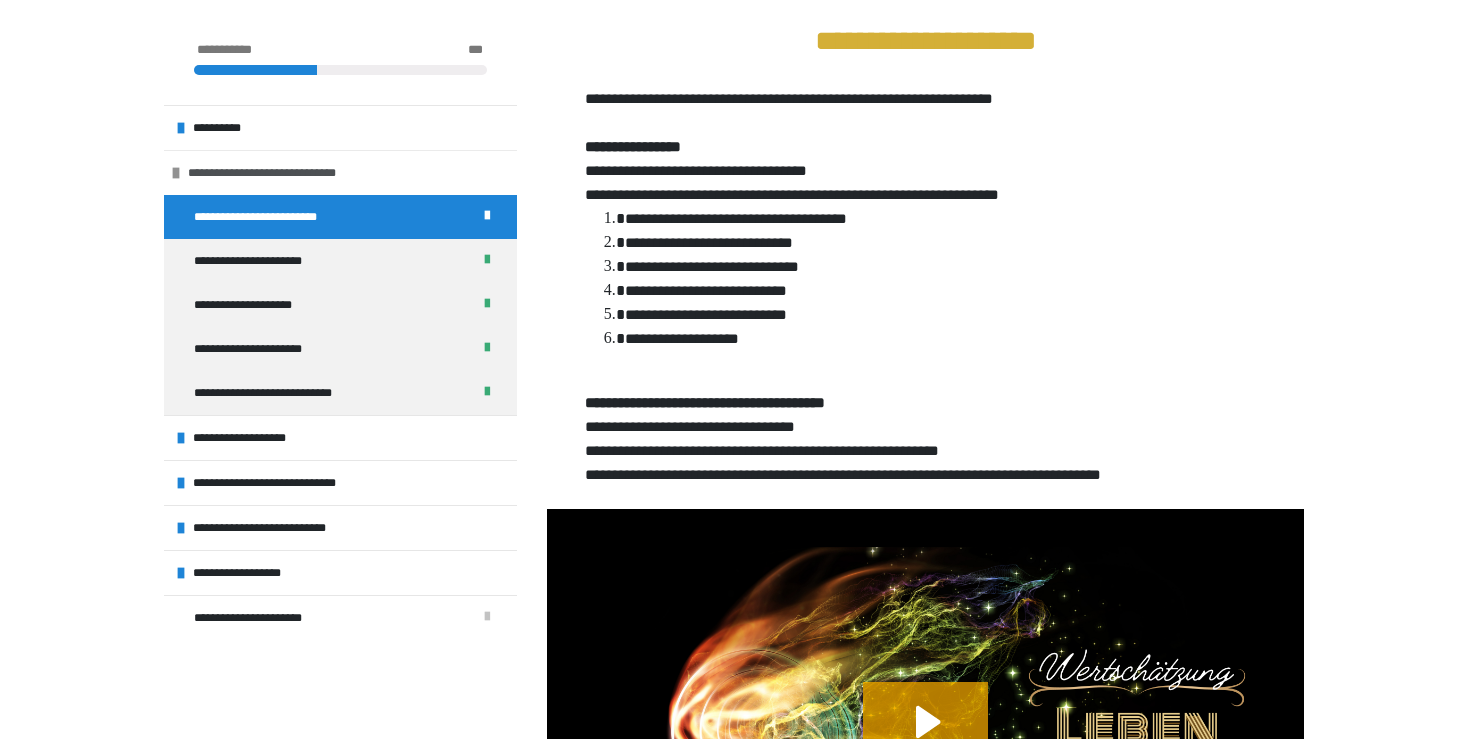 click on "**********" at bounding box center [274, 173] 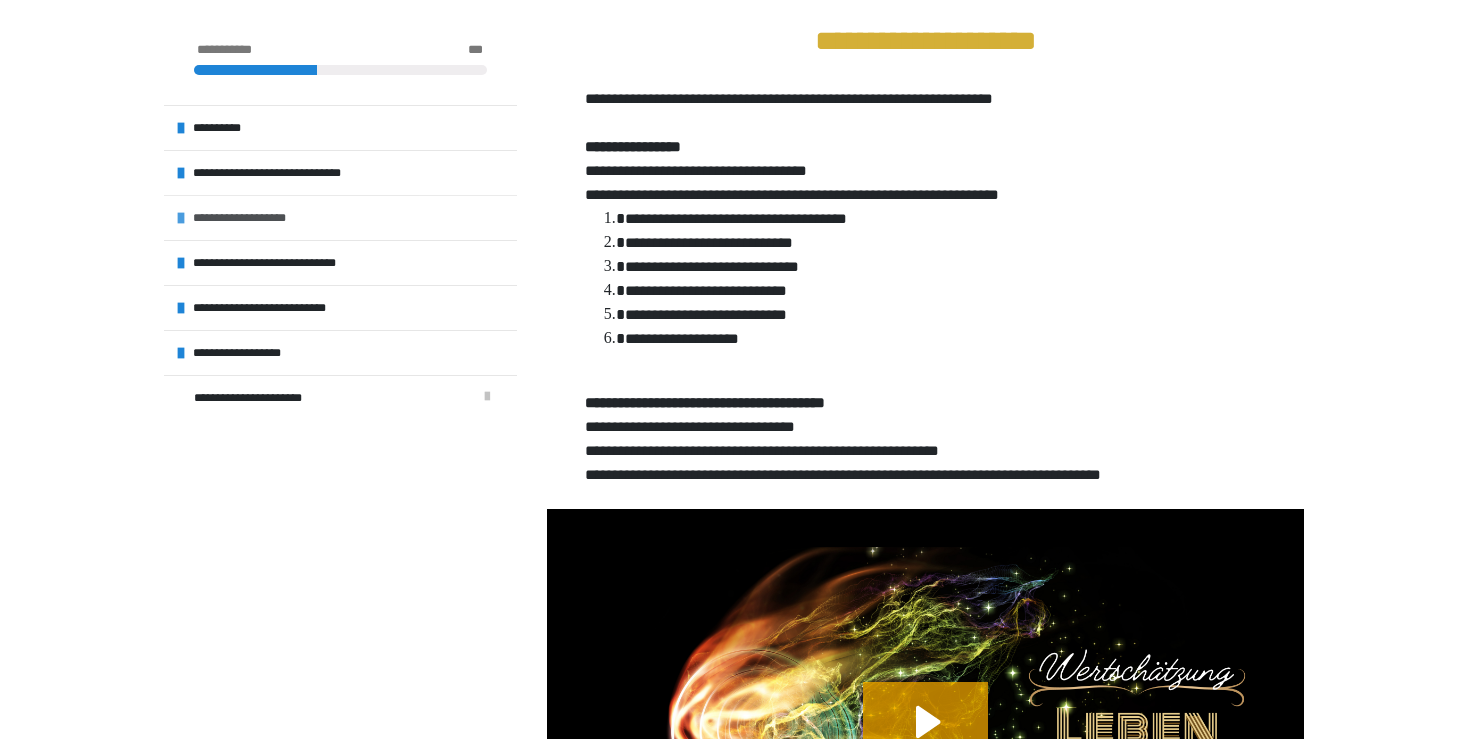 click at bounding box center (181, 218) 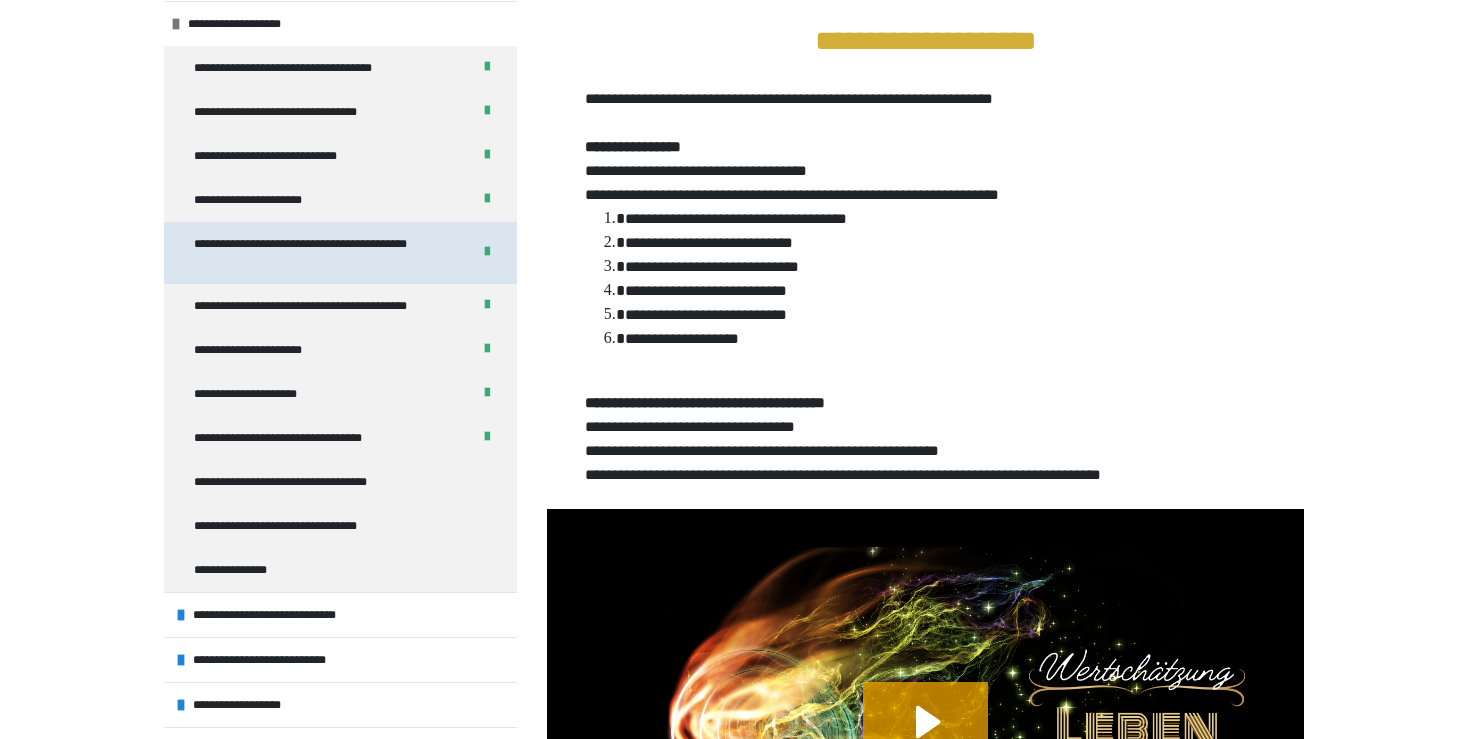 scroll, scrollTop: 220, scrollLeft: 0, axis: vertical 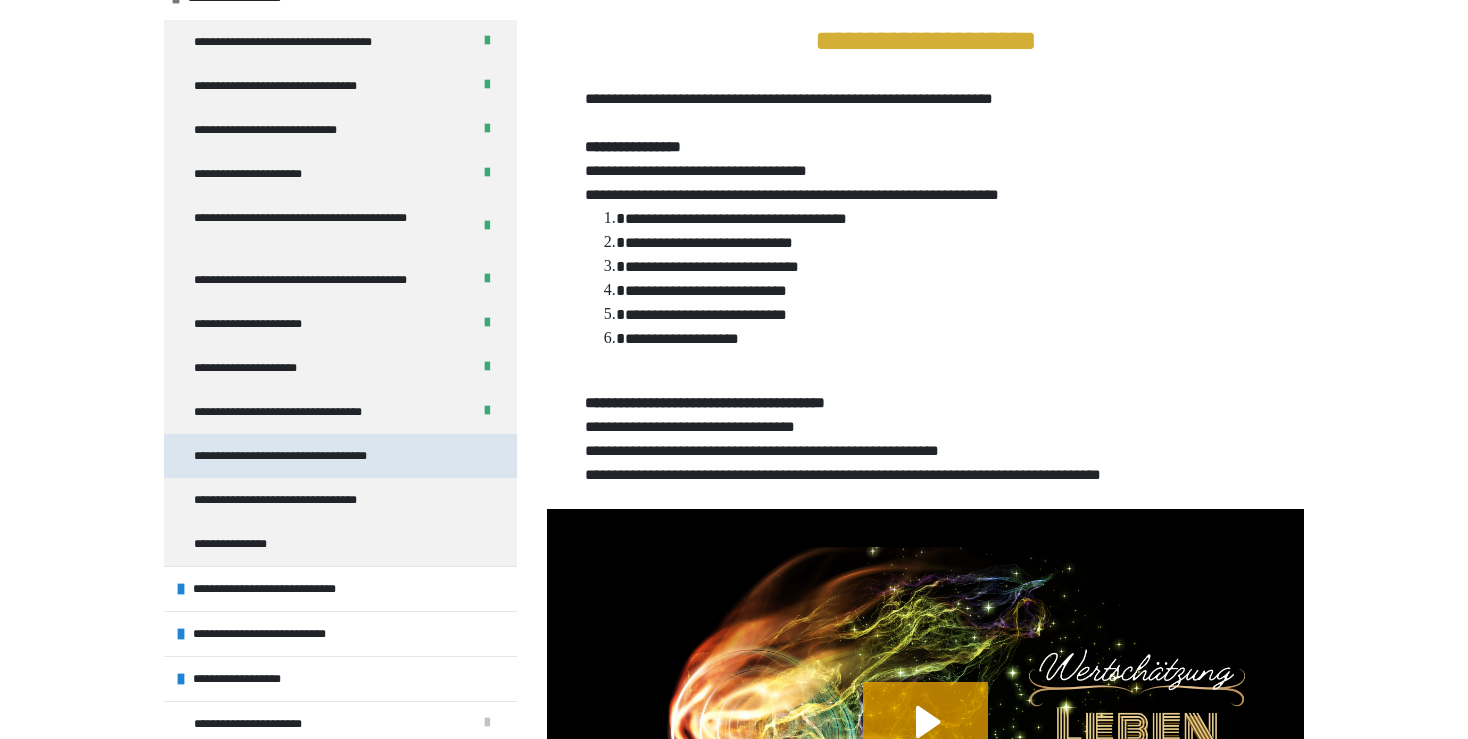 click on "**********" at bounding box center (295, 456) 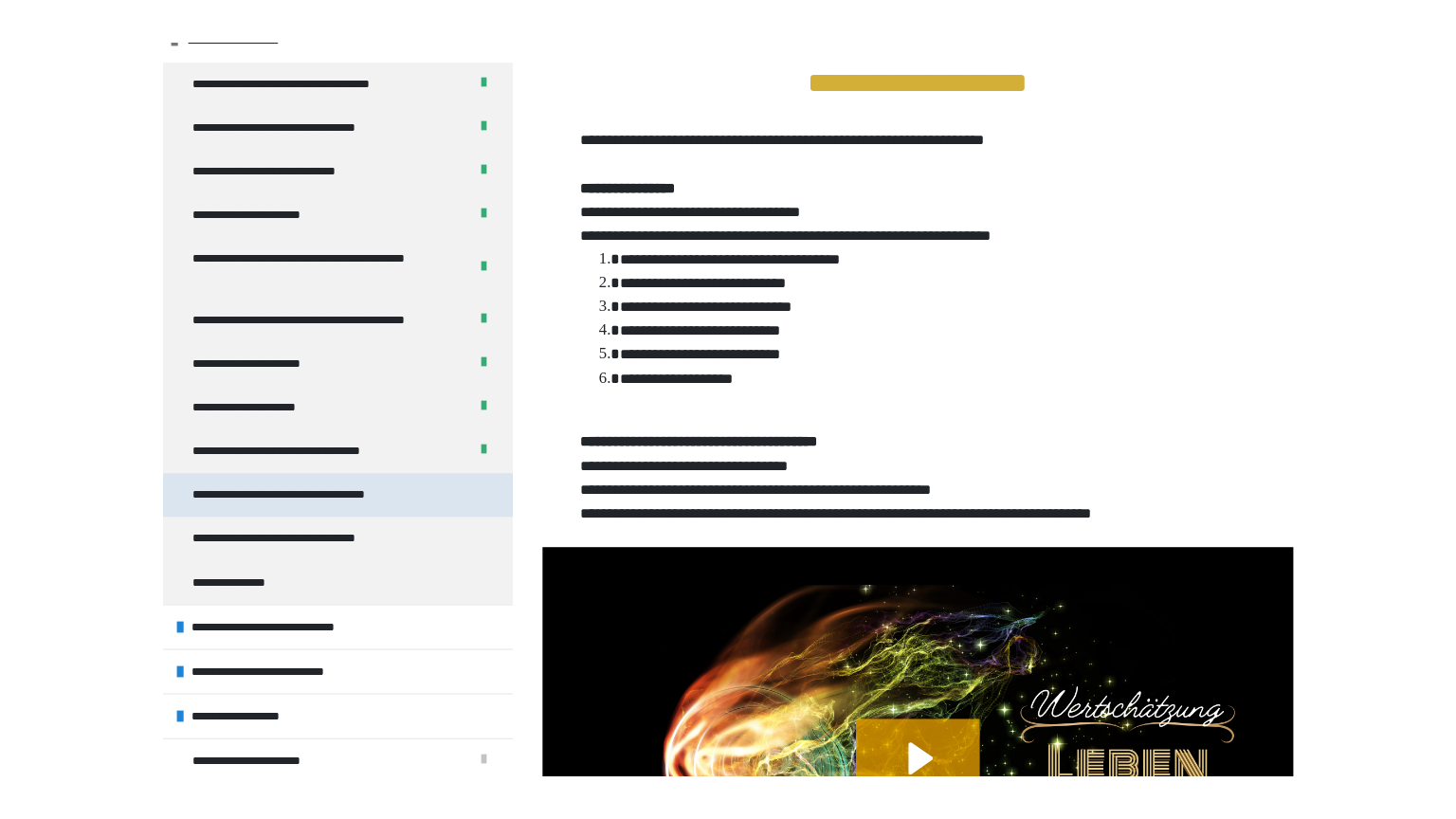 scroll, scrollTop: 258, scrollLeft: 0, axis: vertical 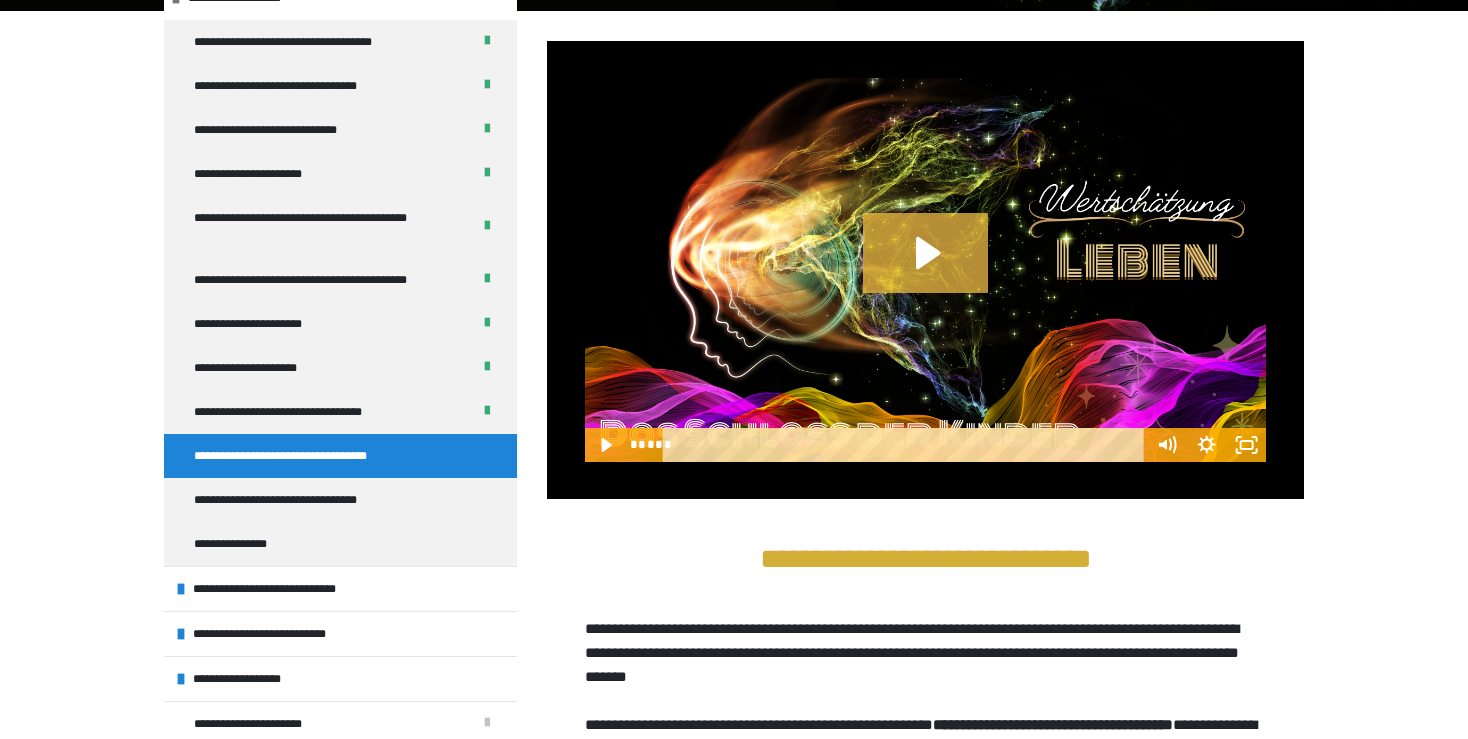 click 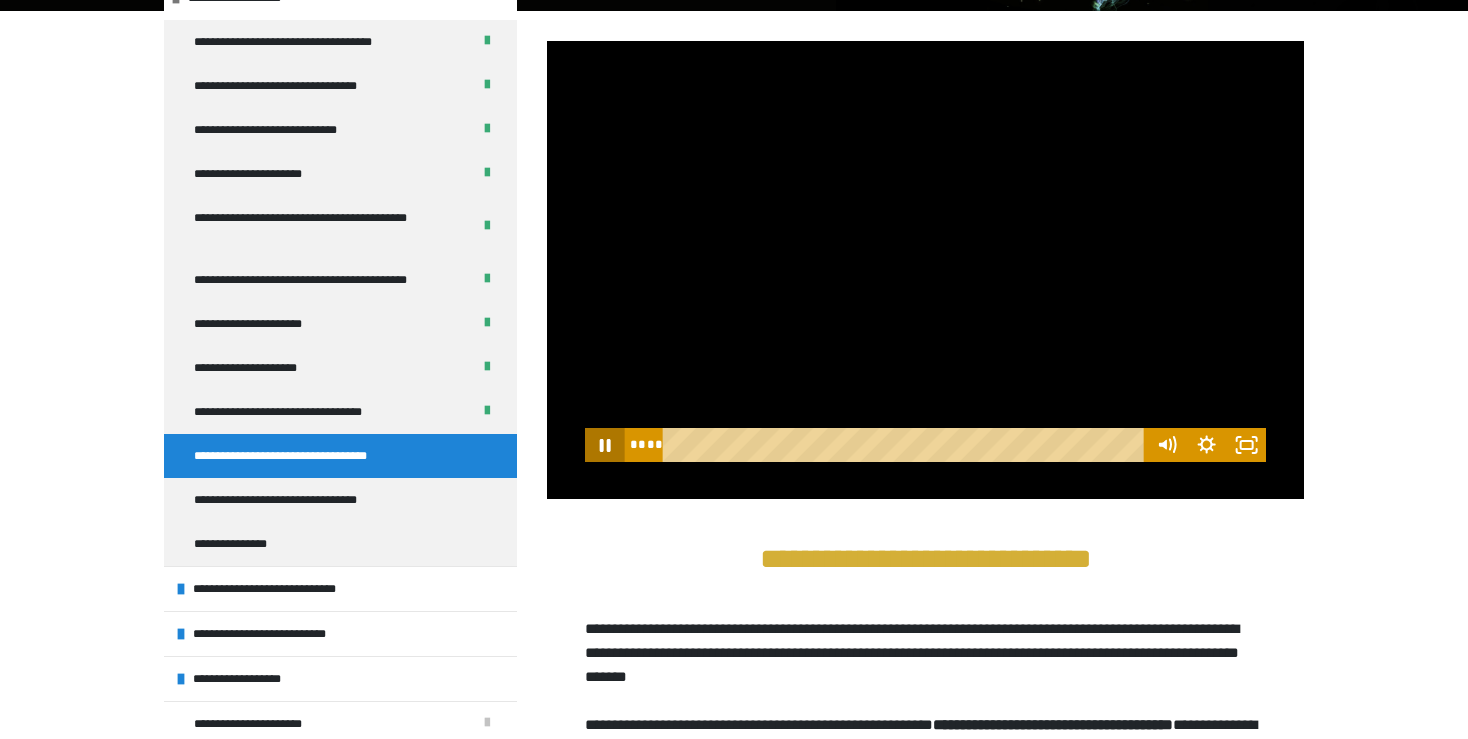 click 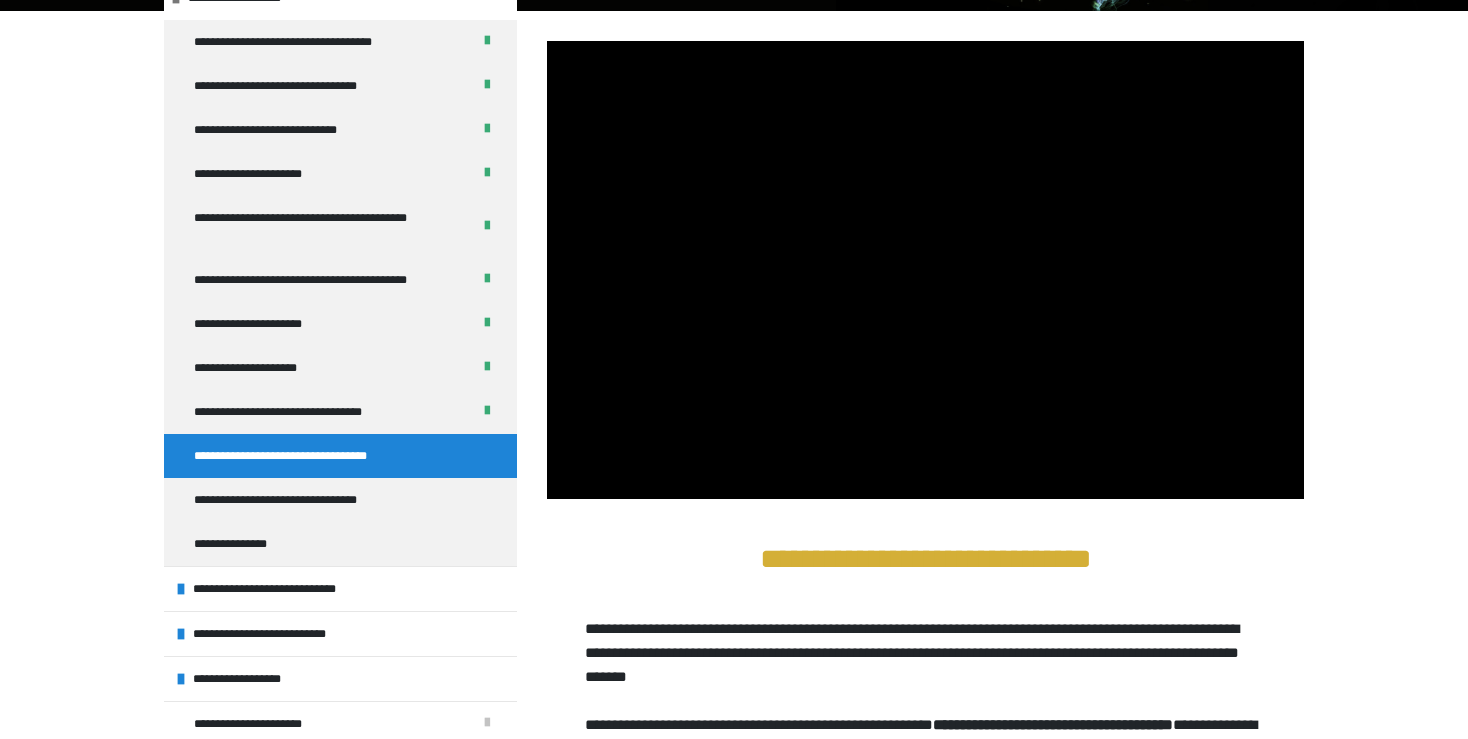 type 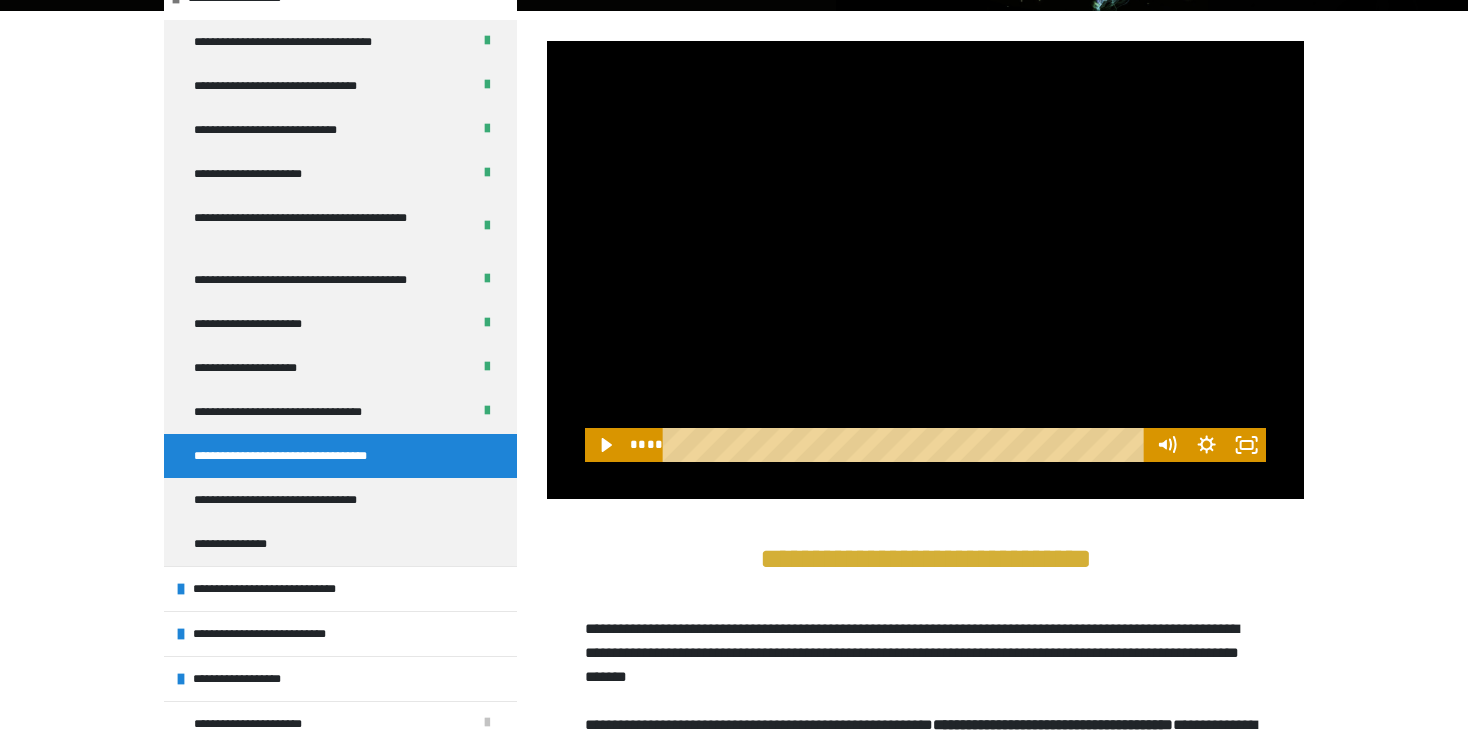 drag, startPoint x: 676, startPoint y: 446, endPoint x: 644, endPoint y: 446, distance: 32 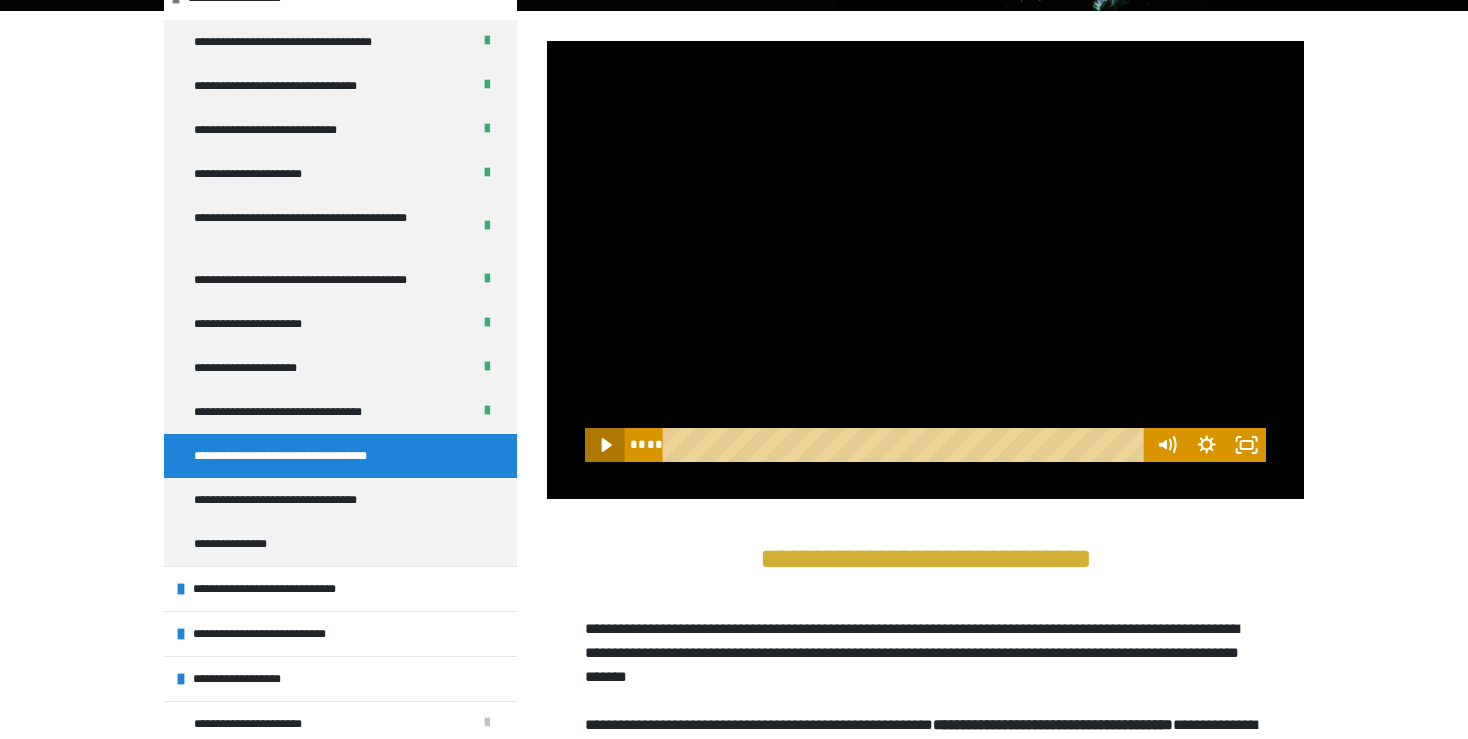 click 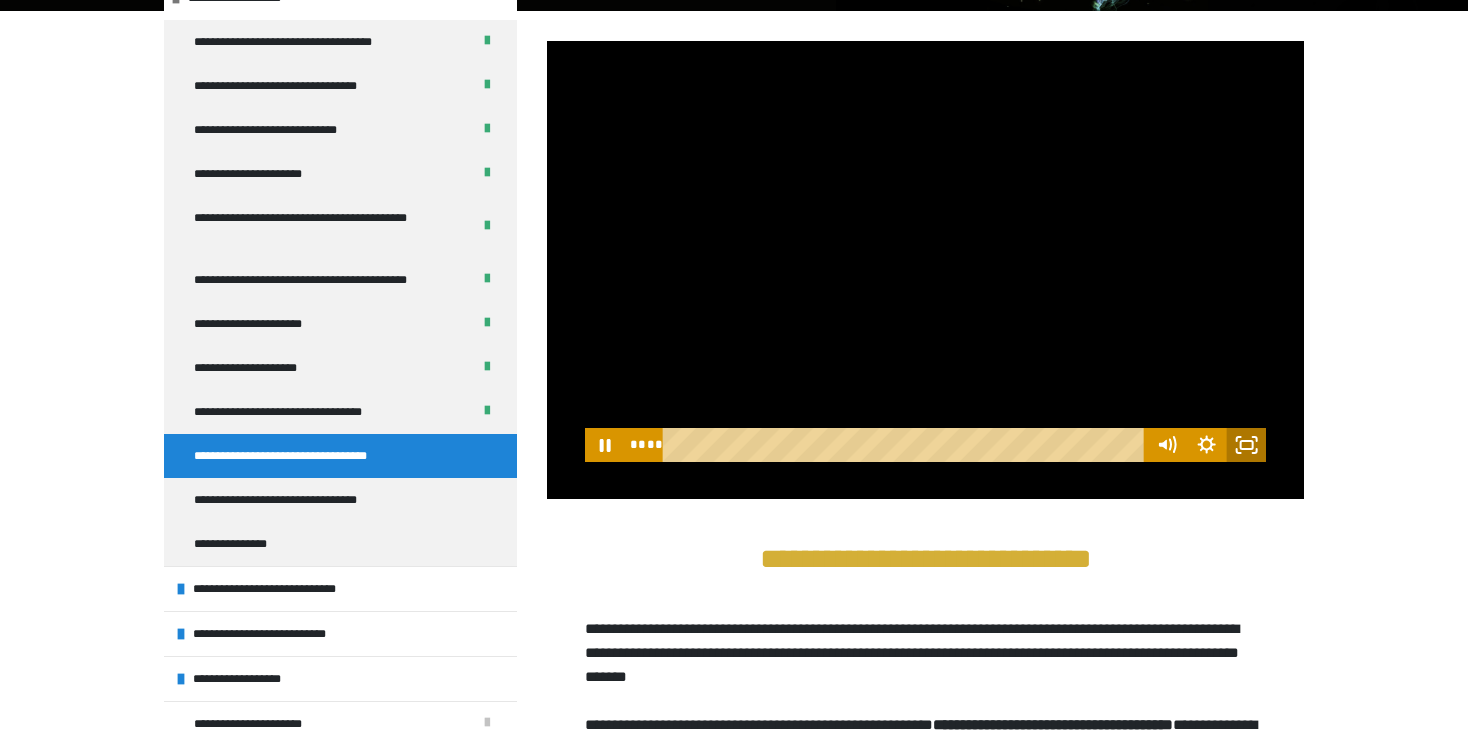 click 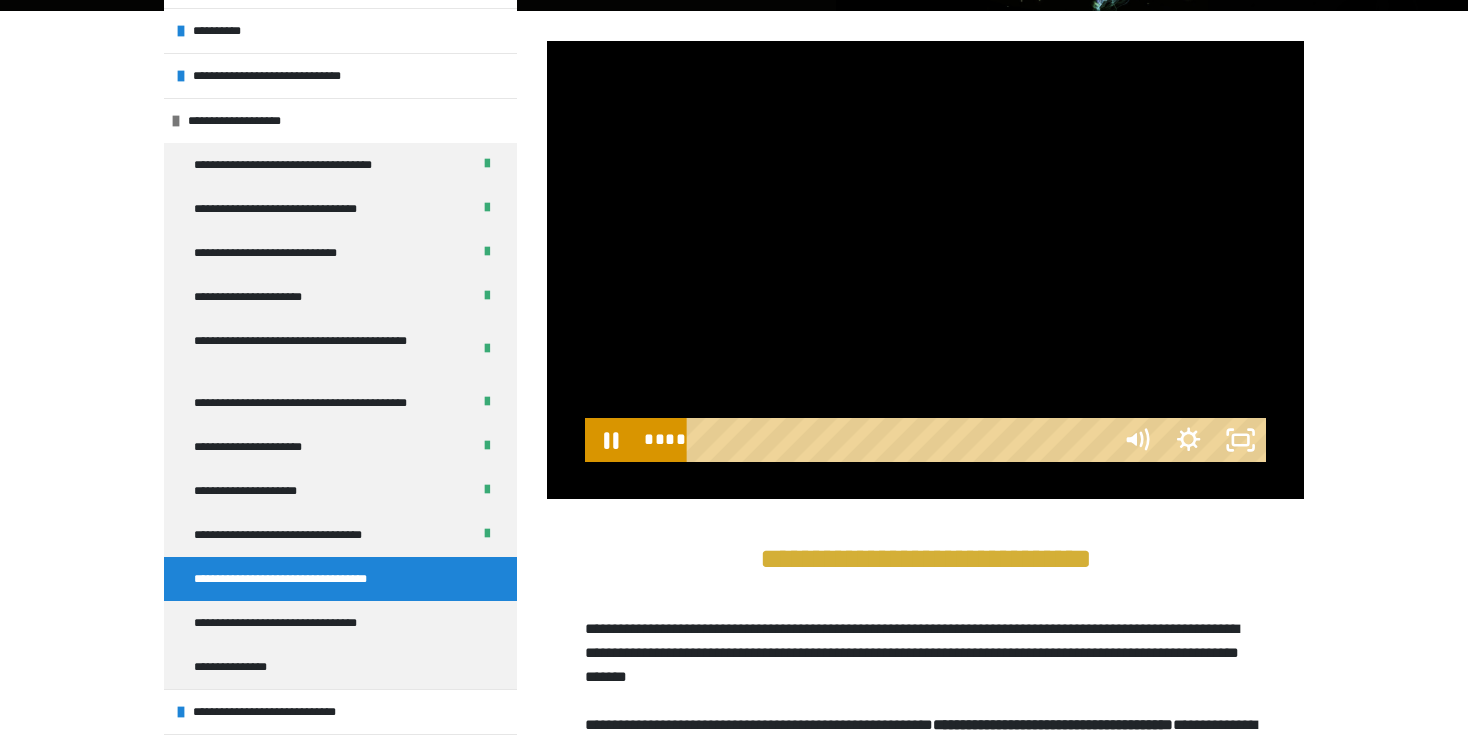 scroll, scrollTop: 95, scrollLeft: 0, axis: vertical 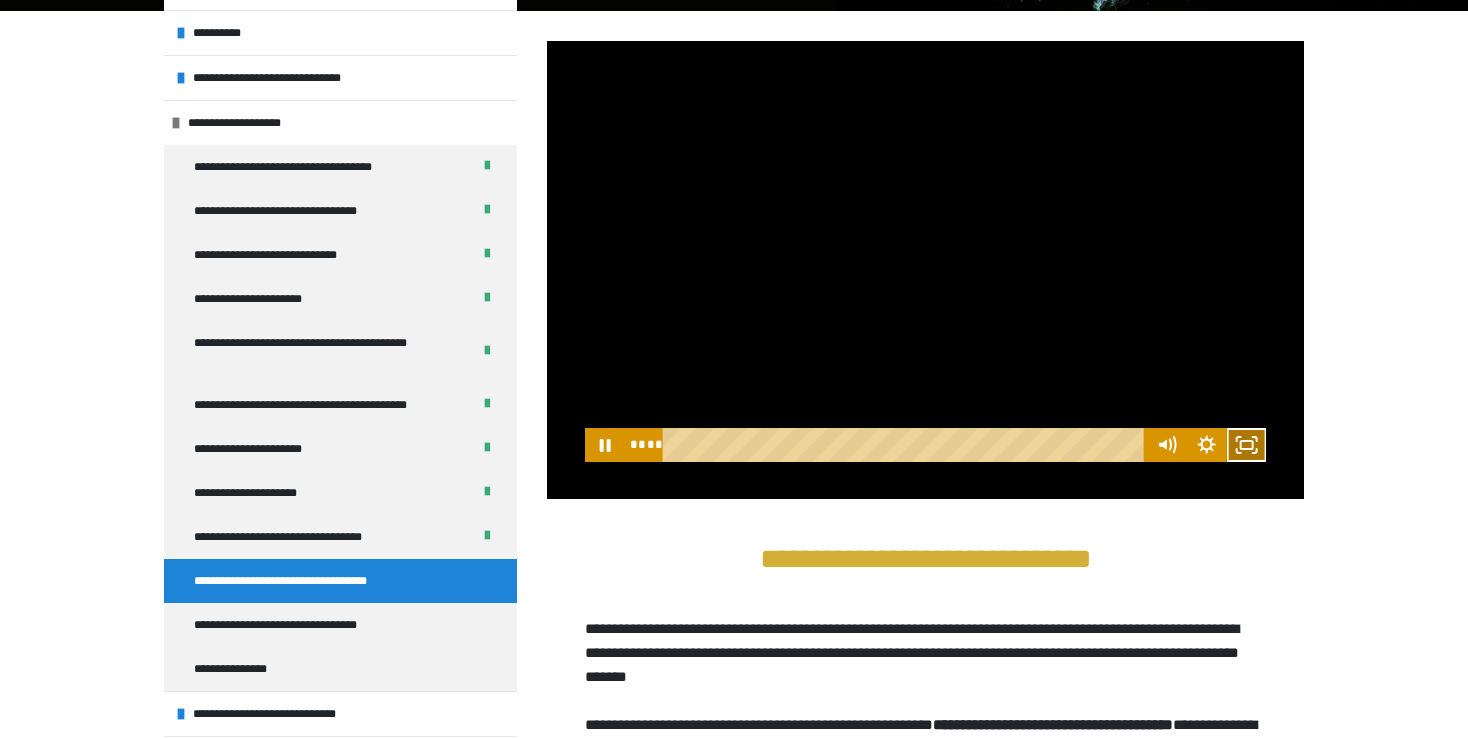 click 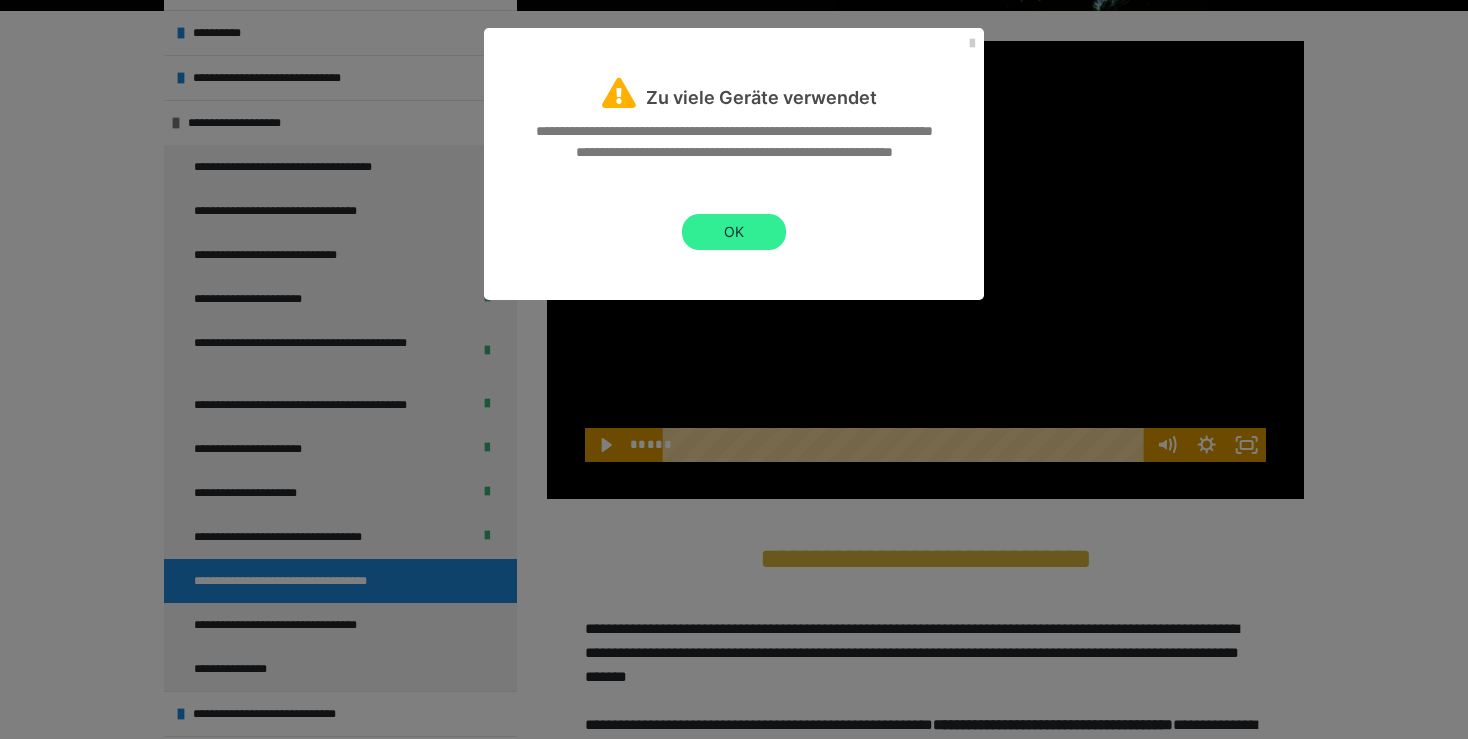 click on "OK" at bounding box center (734, 232) 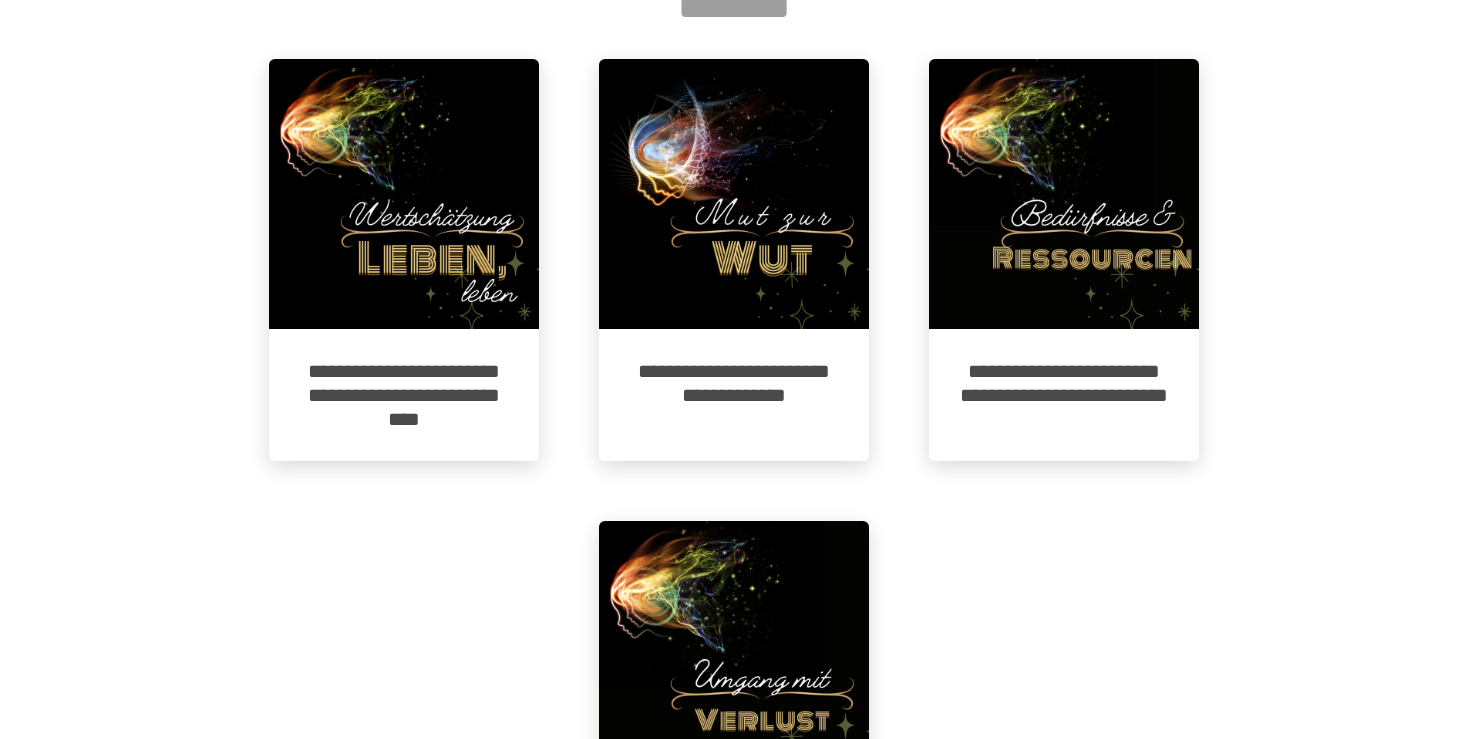 scroll, scrollTop: 0, scrollLeft: 0, axis: both 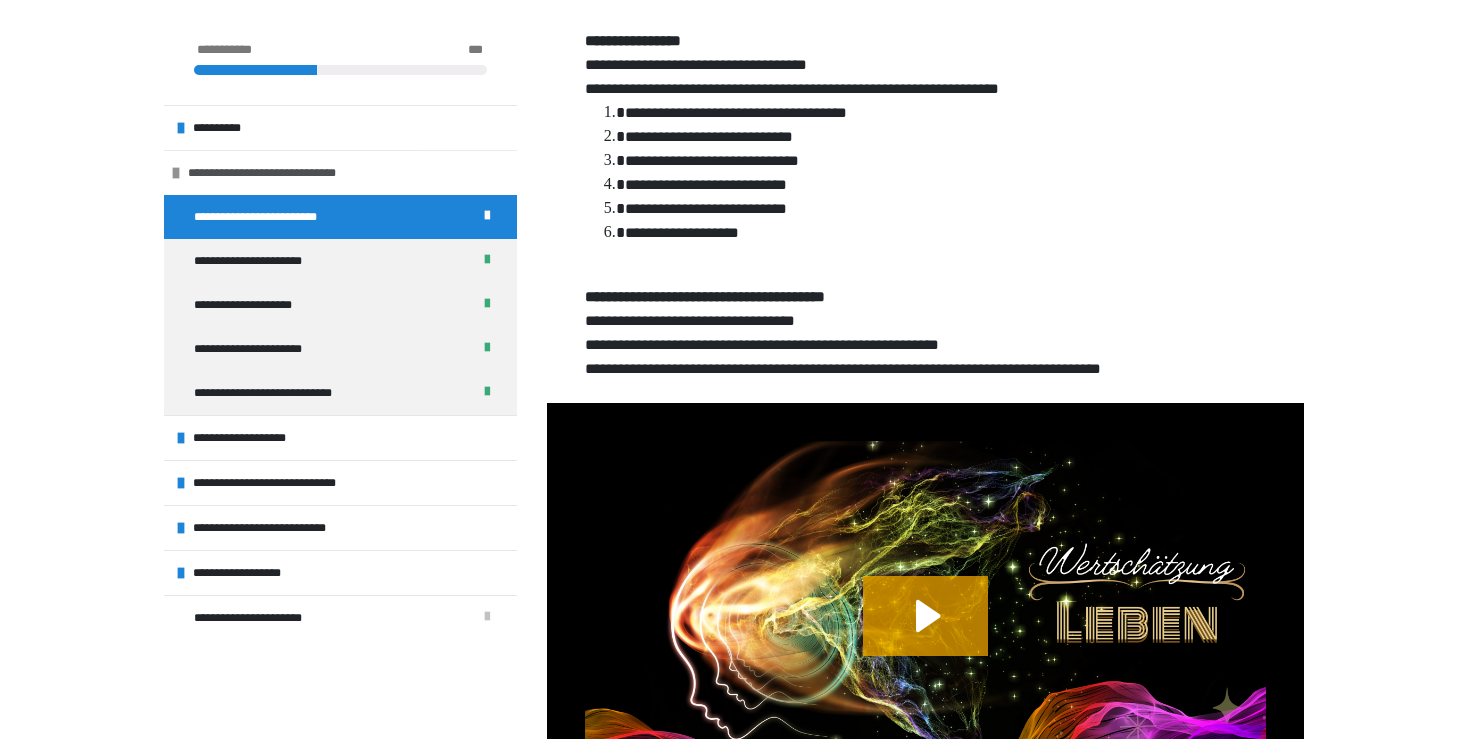 click at bounding box center [176, 173] 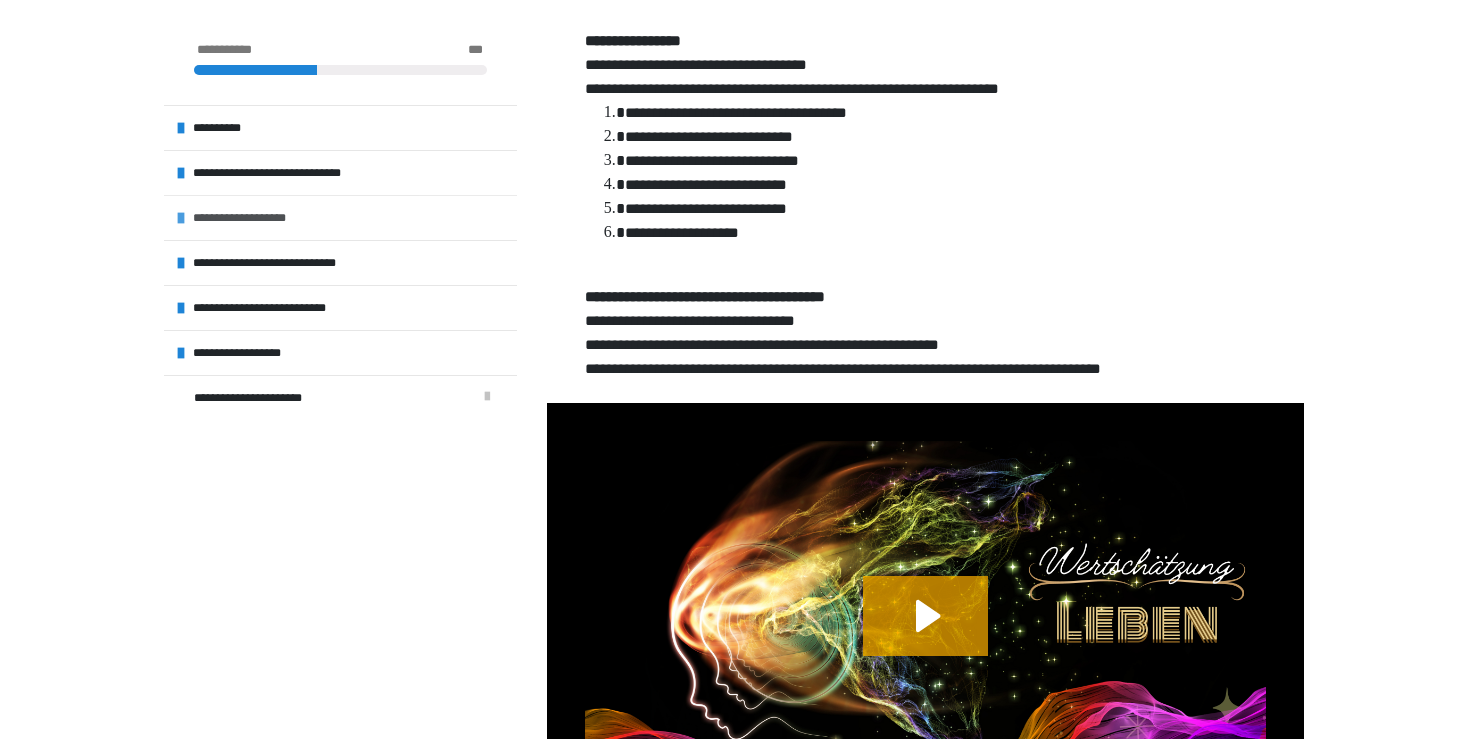 click at bounding box center (181, 218) 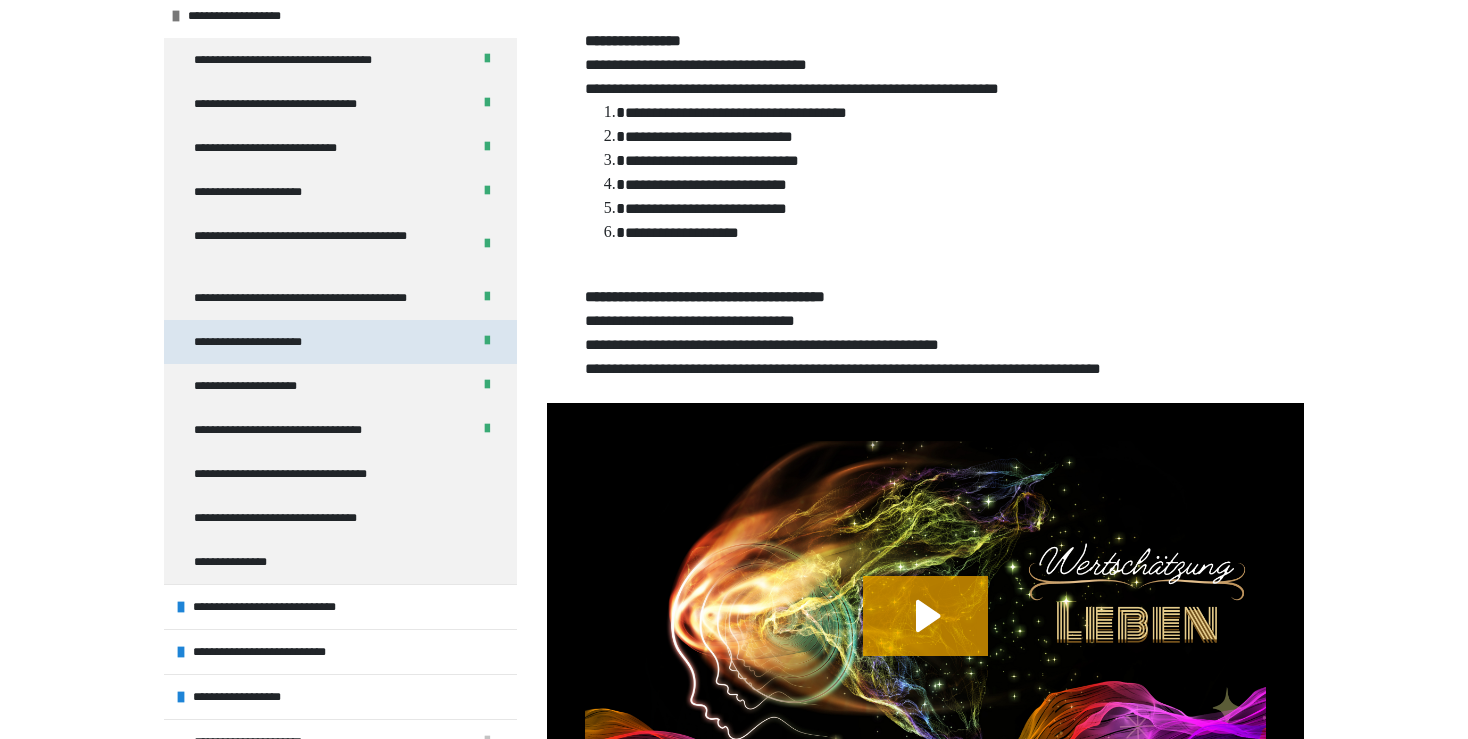 scroll, scrollTop: 220, scrollLeft: 0, axis: vertical 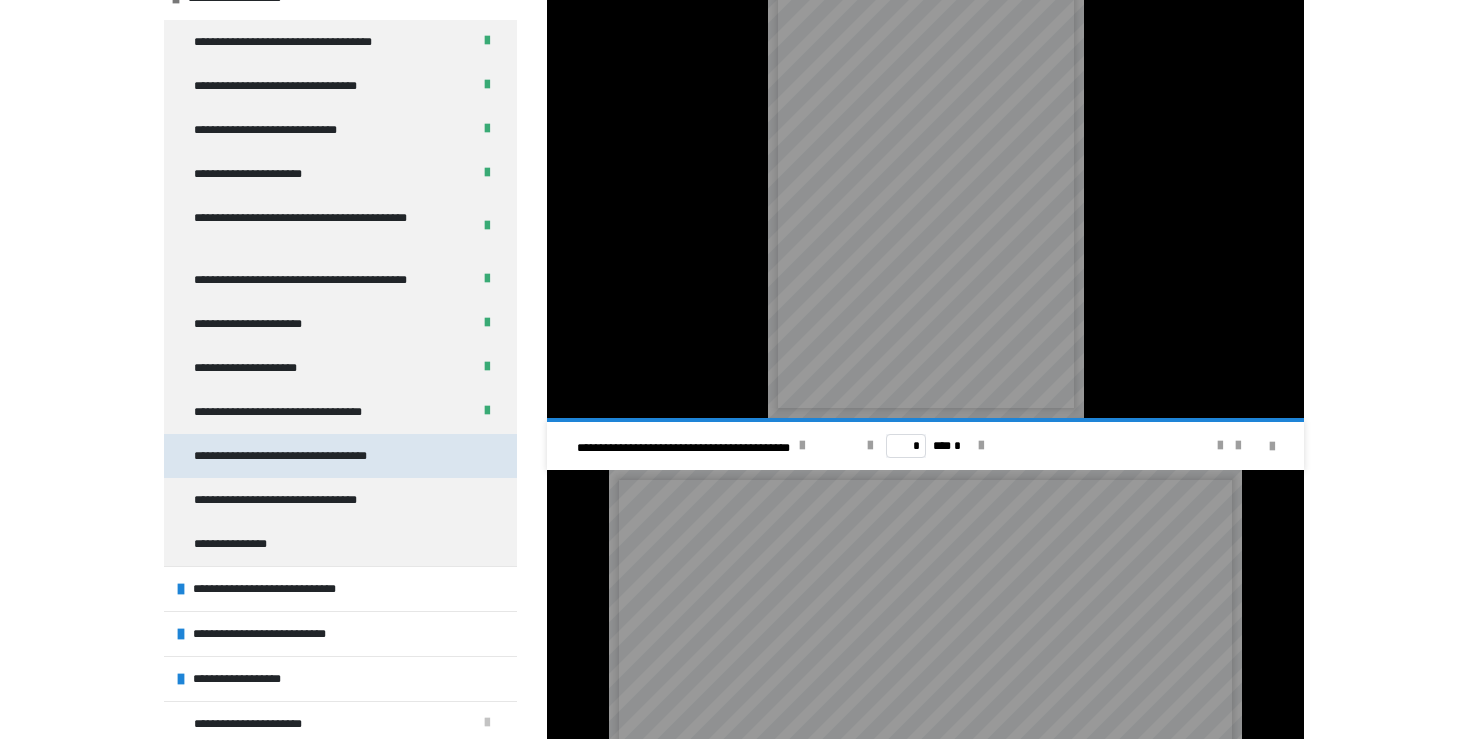 click on "**********" at bounding box center (340, 456) 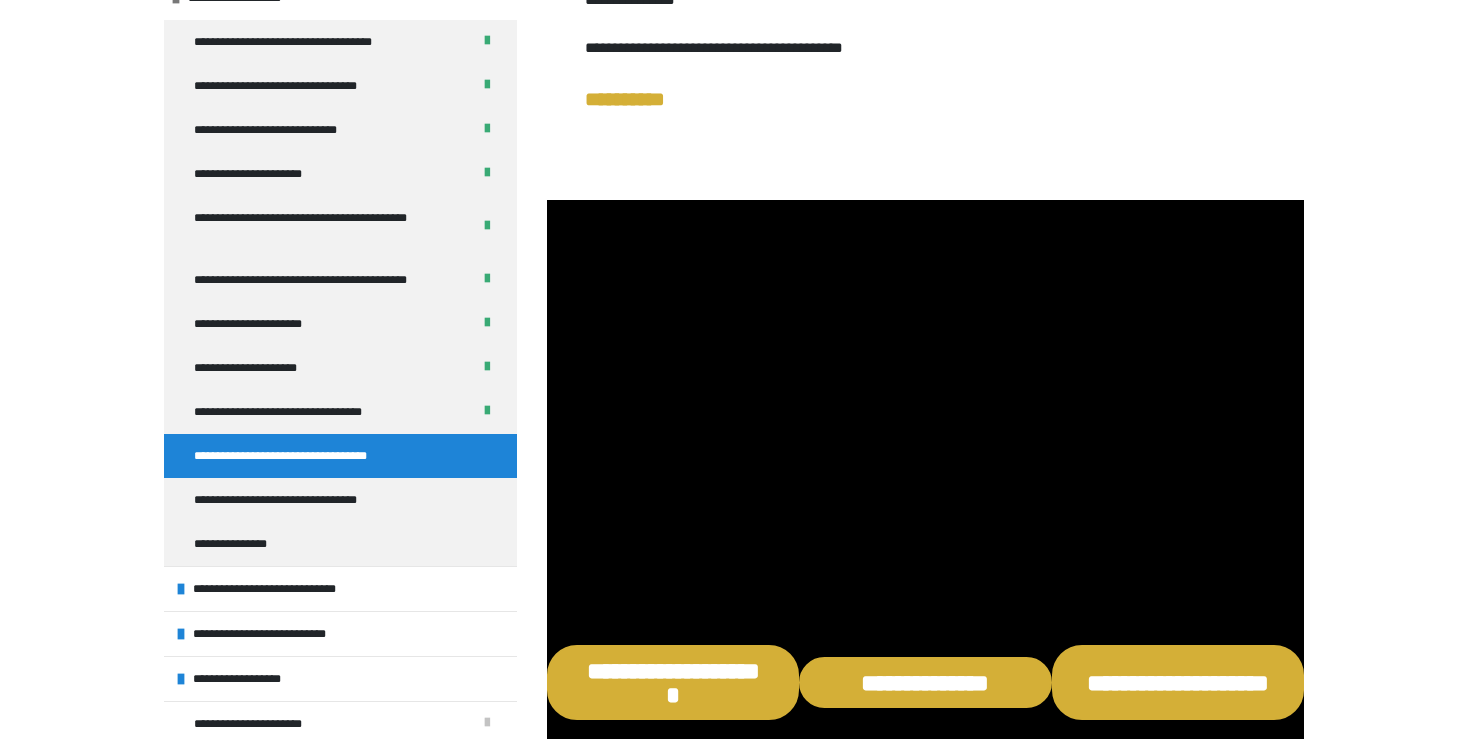 scroll, scrollTop: 1328, scrollLeft: 0, axis: vertical 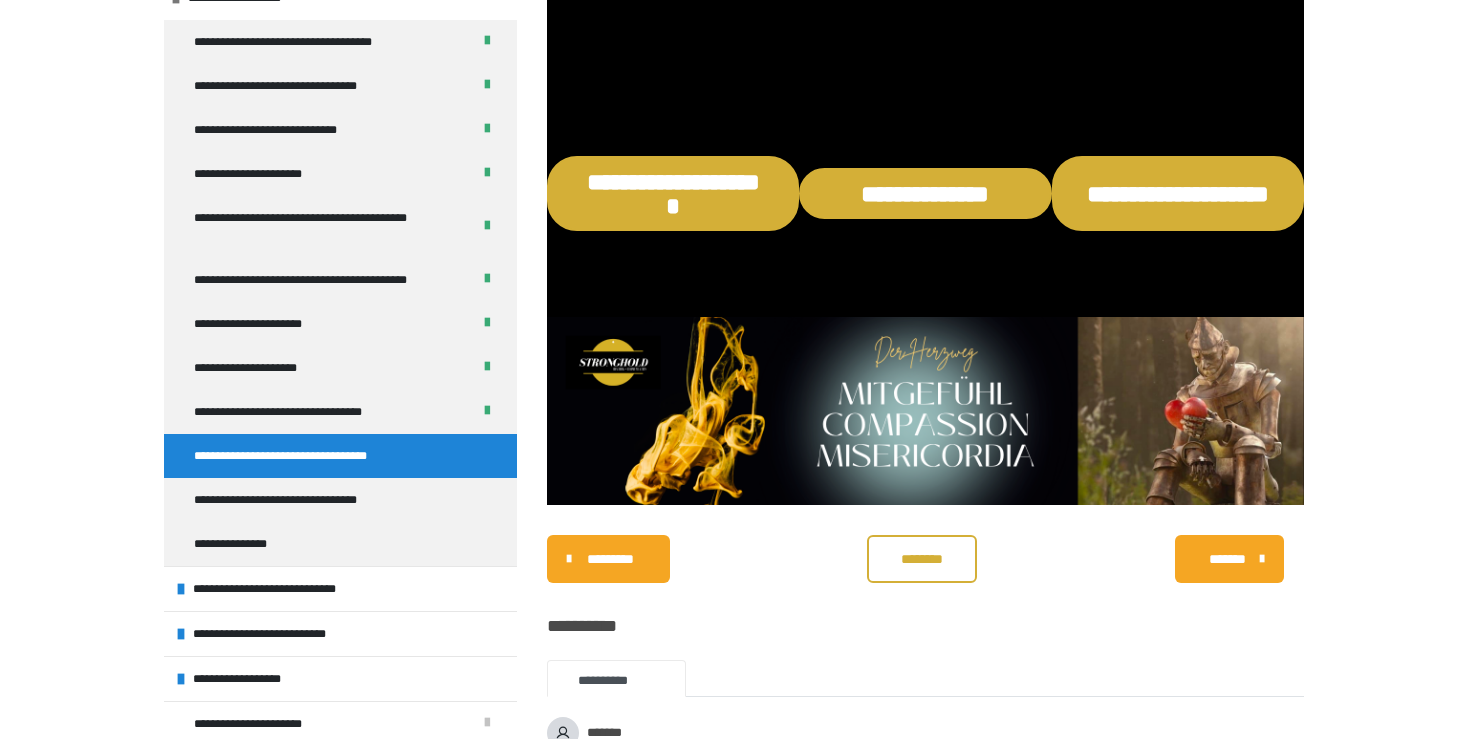 click on "********" at bounding box center [922, 559] 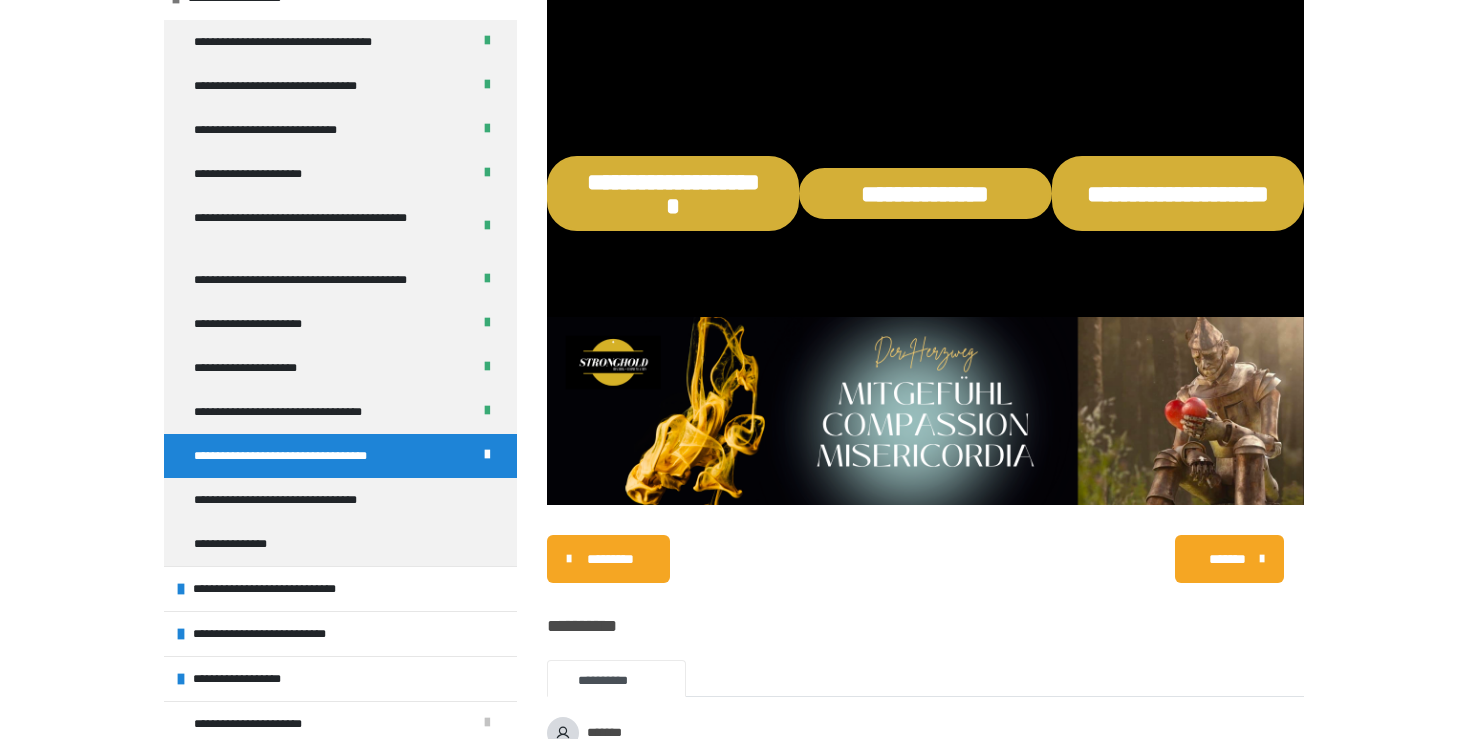 click on "*******" at bounding box center [1229, 559] 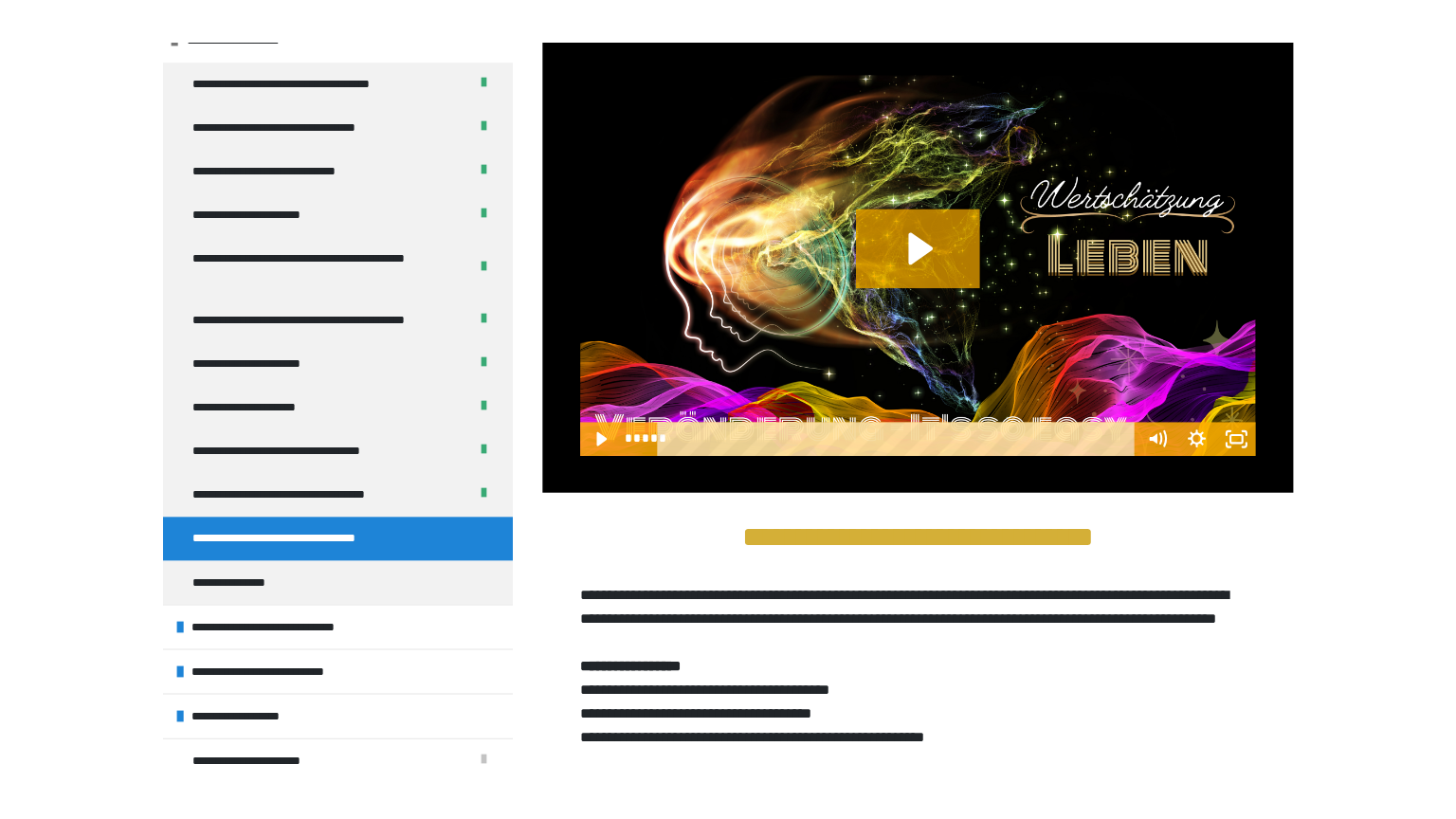 scroll, scrollTop: 276, scrollLeft: 0, axis: vertical 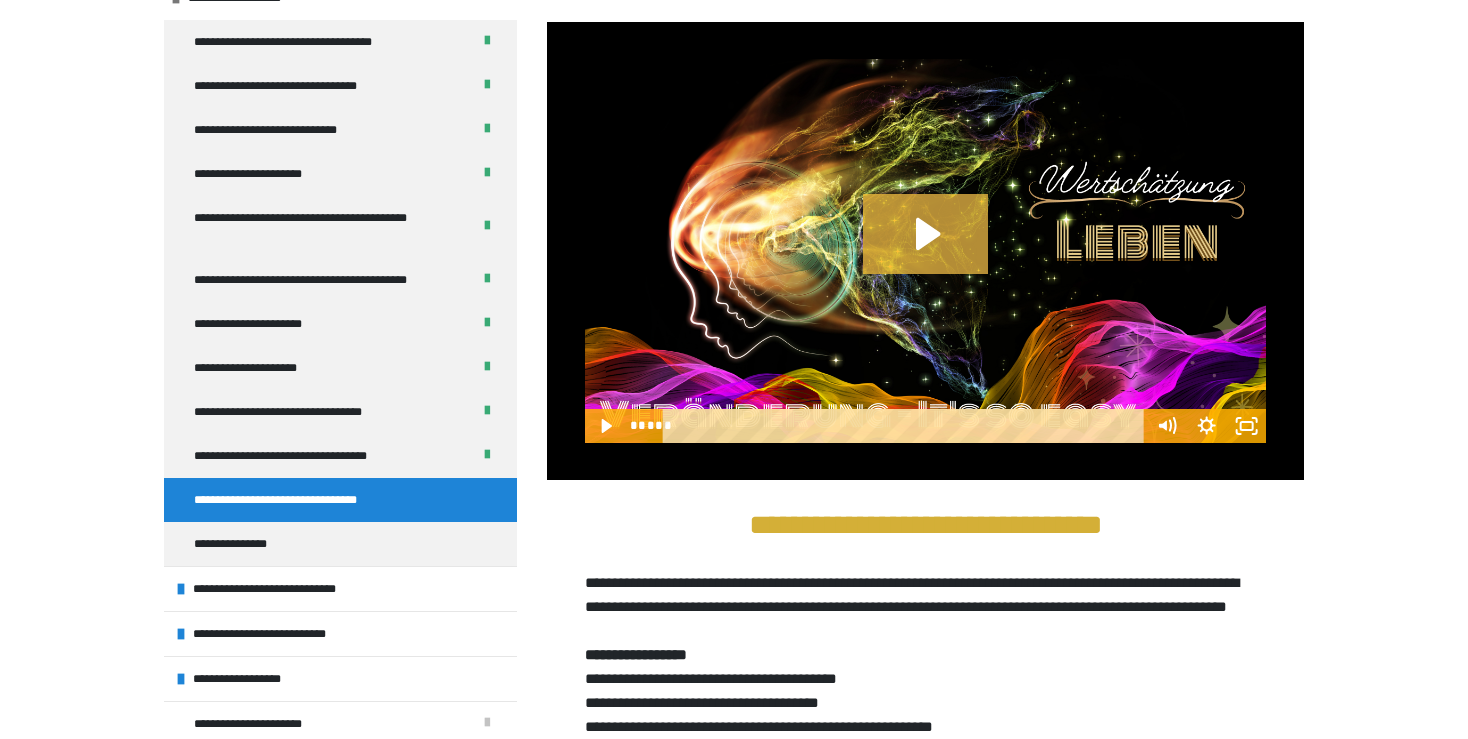 click 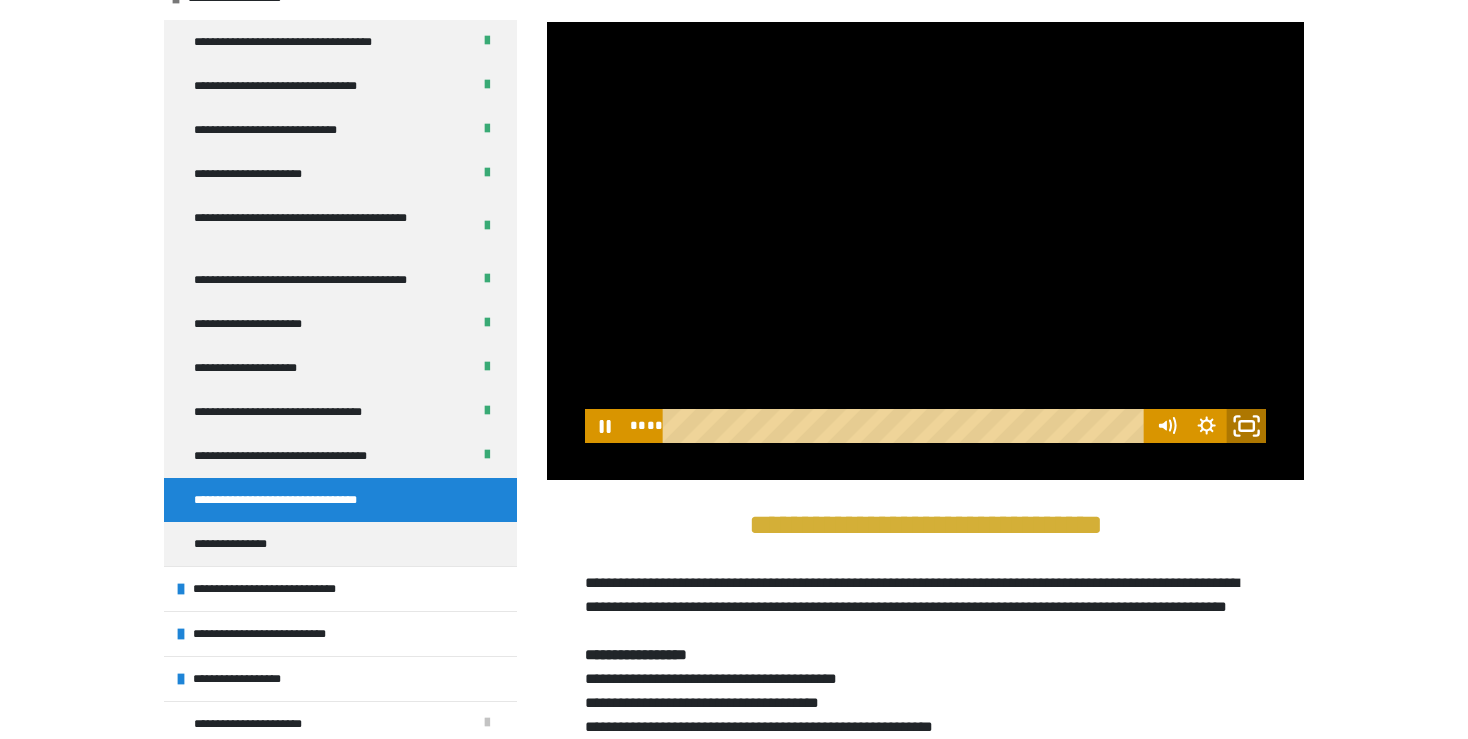 click 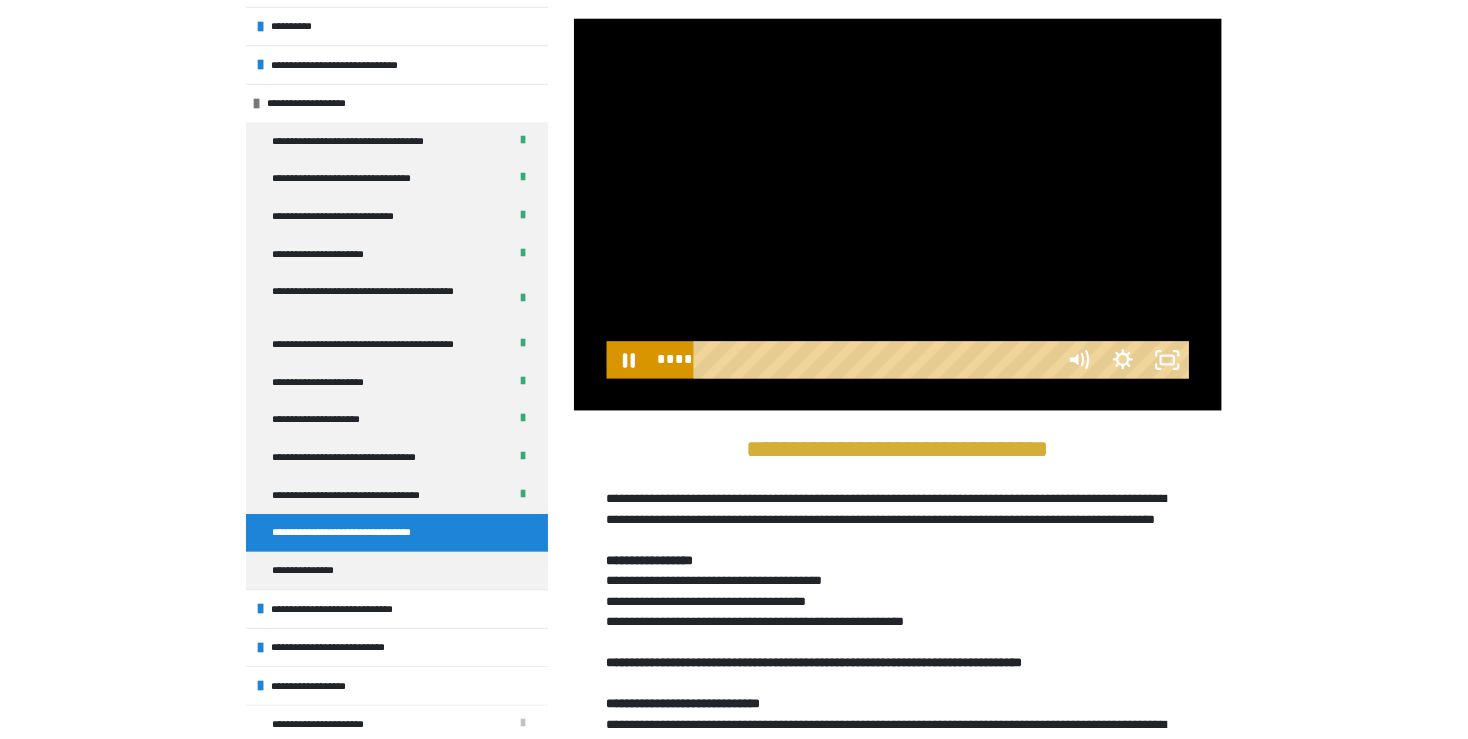scroll, scrollTop: 95, scrollLeft: 0, axis: vertical 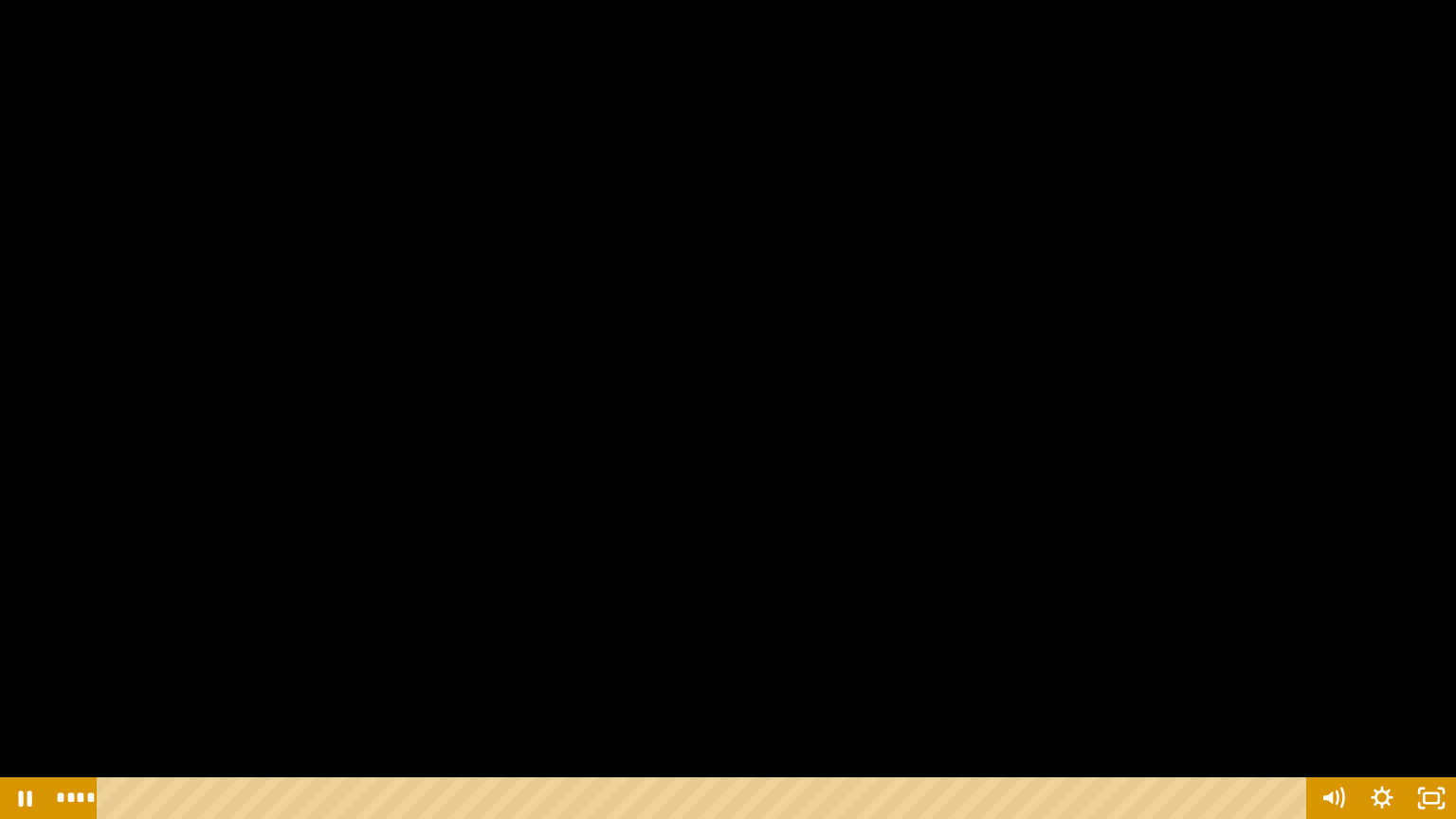 type 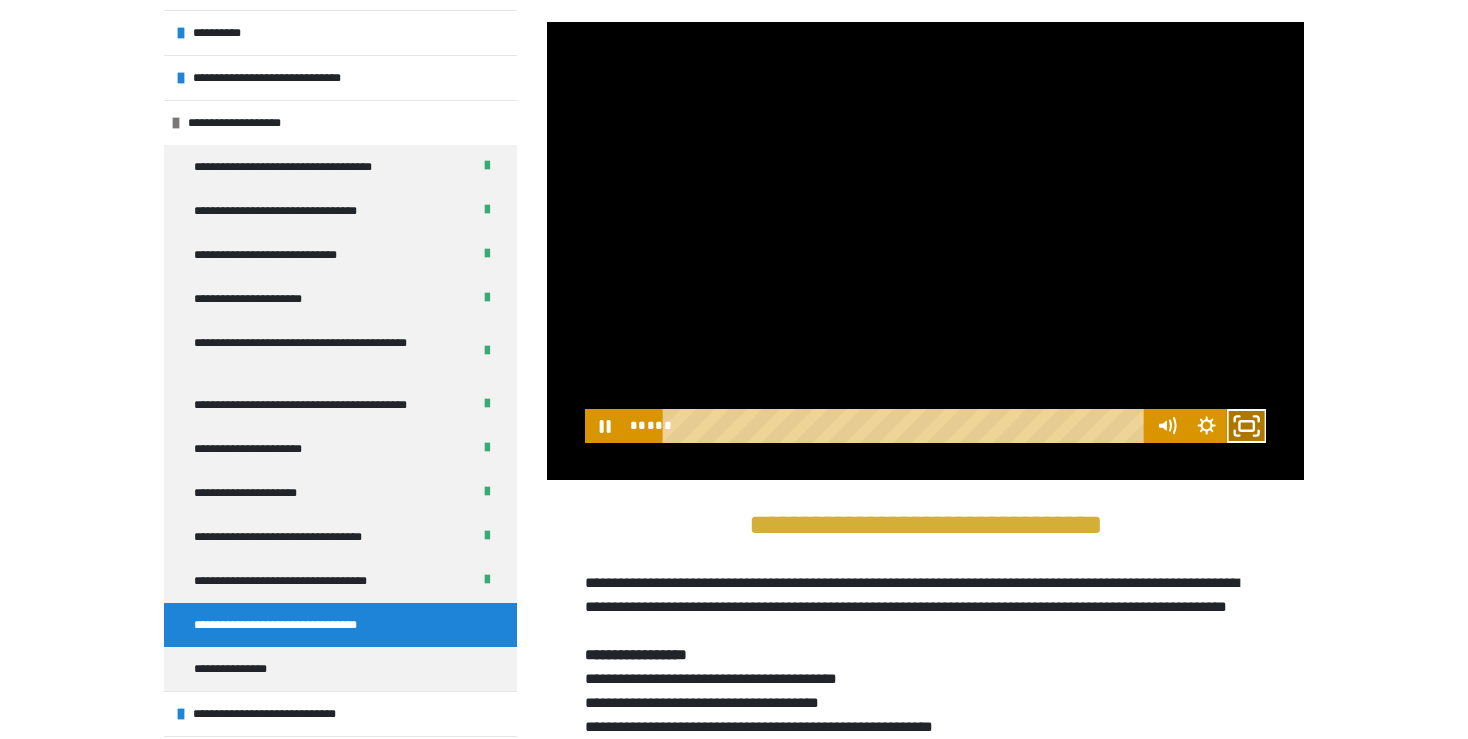 click 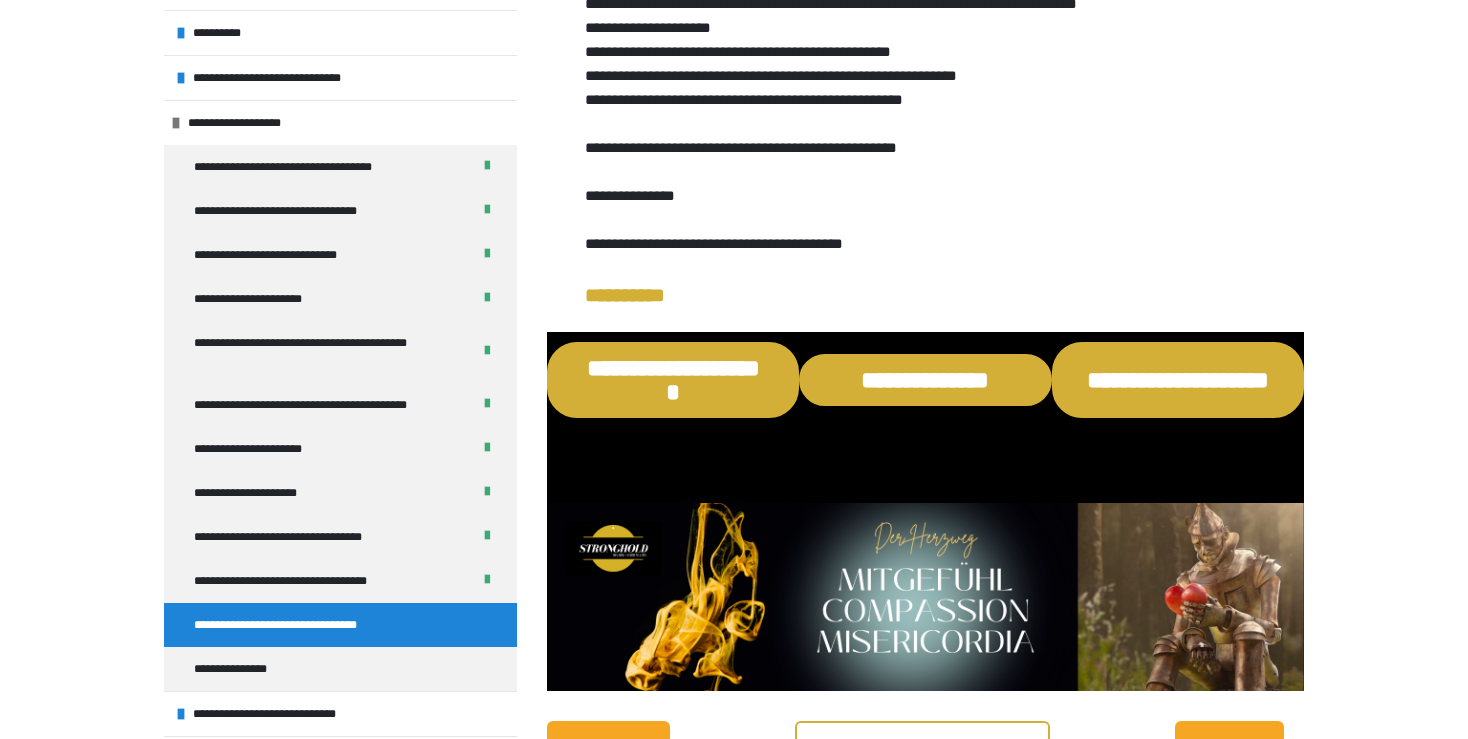 scroll, scrollTop: 1700, scrollLeft: 0, axis: vertical 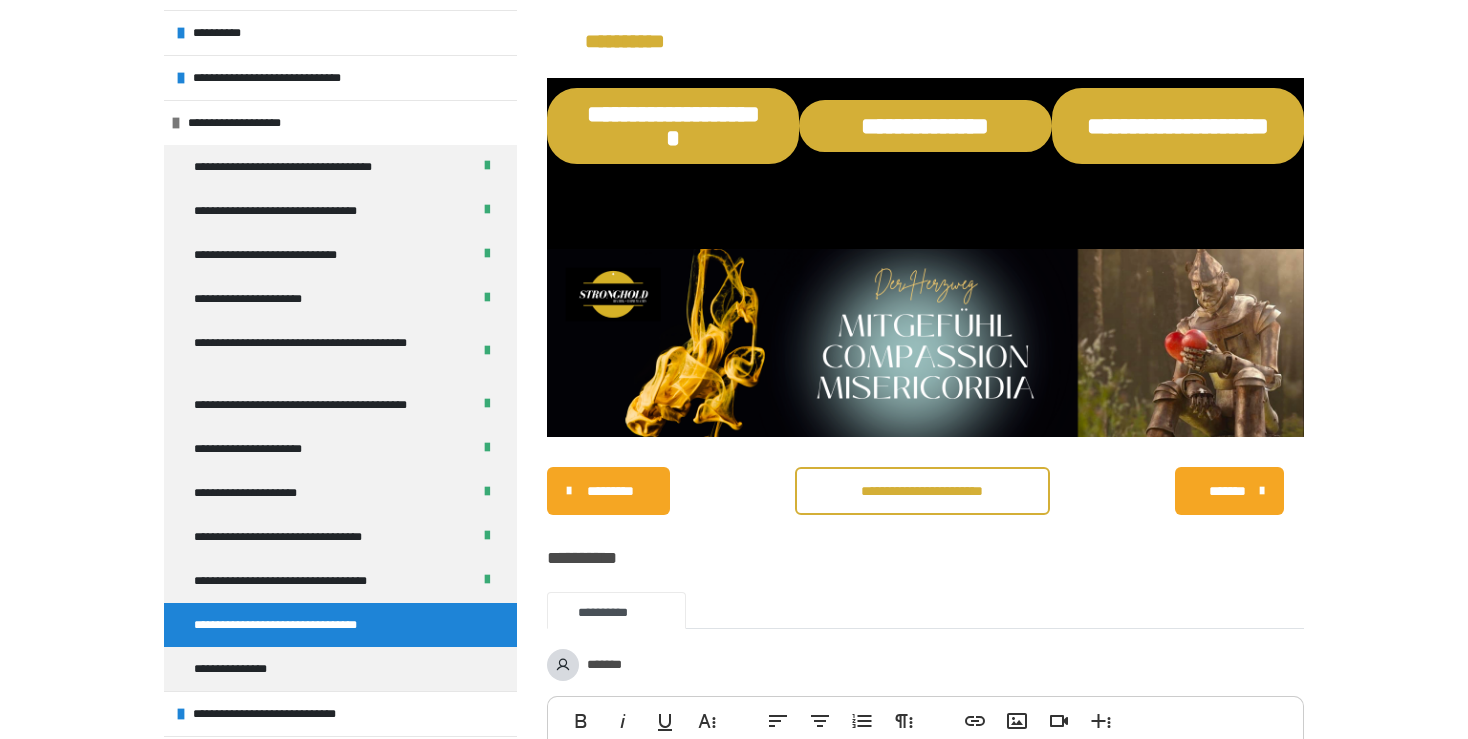 click on "**********" at bounding box center (922, 491) 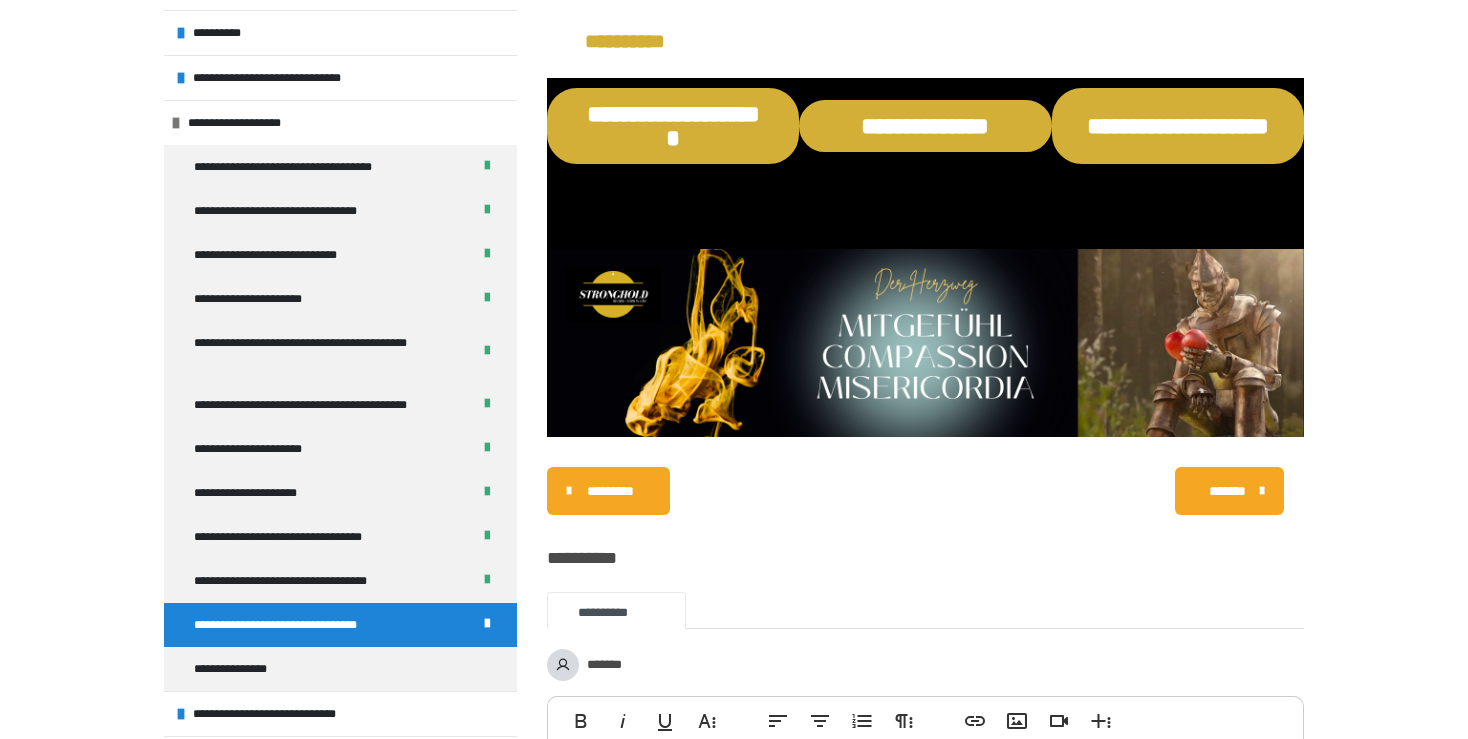 click on "*******" at bounding box center [1227, 491] 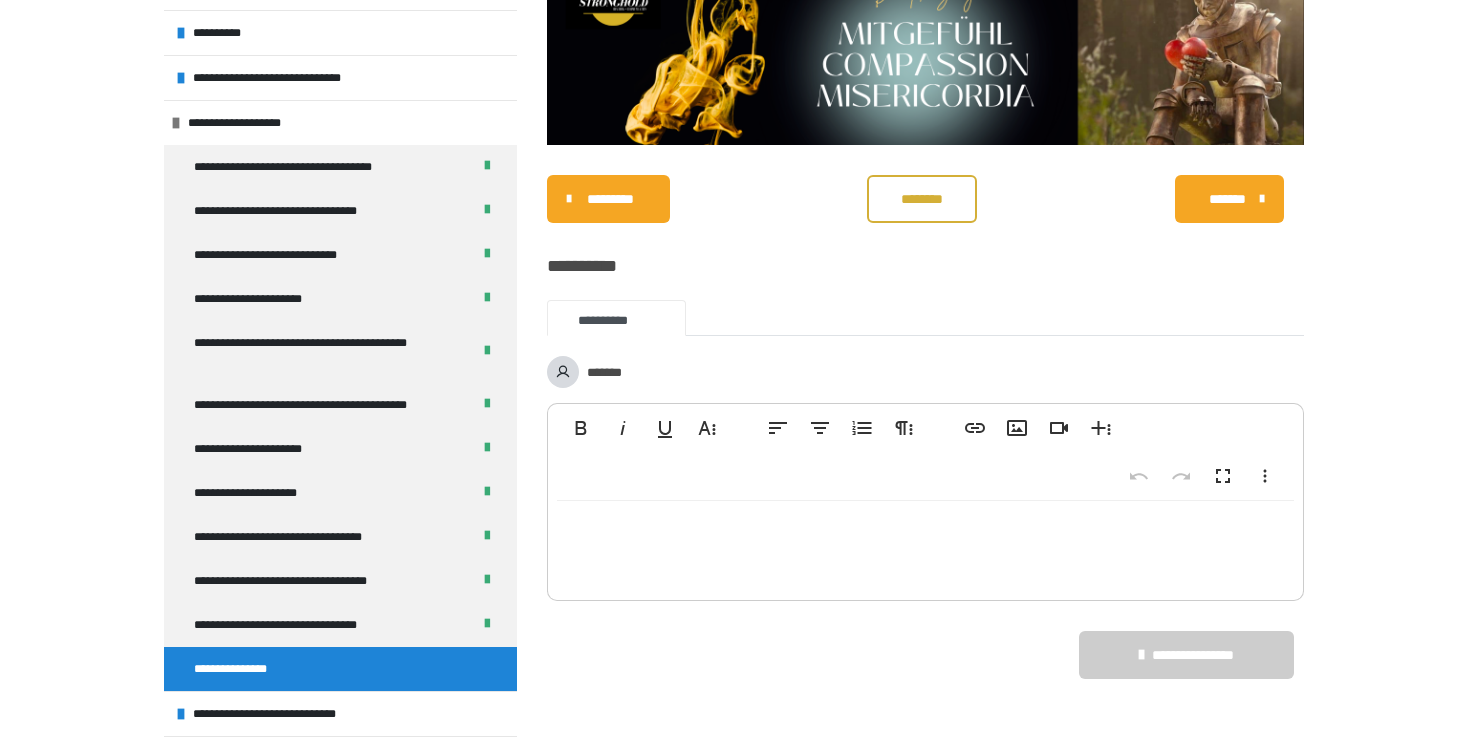 scroll, scrollTop: 1368, scrollLeft: 0, axis: vertical 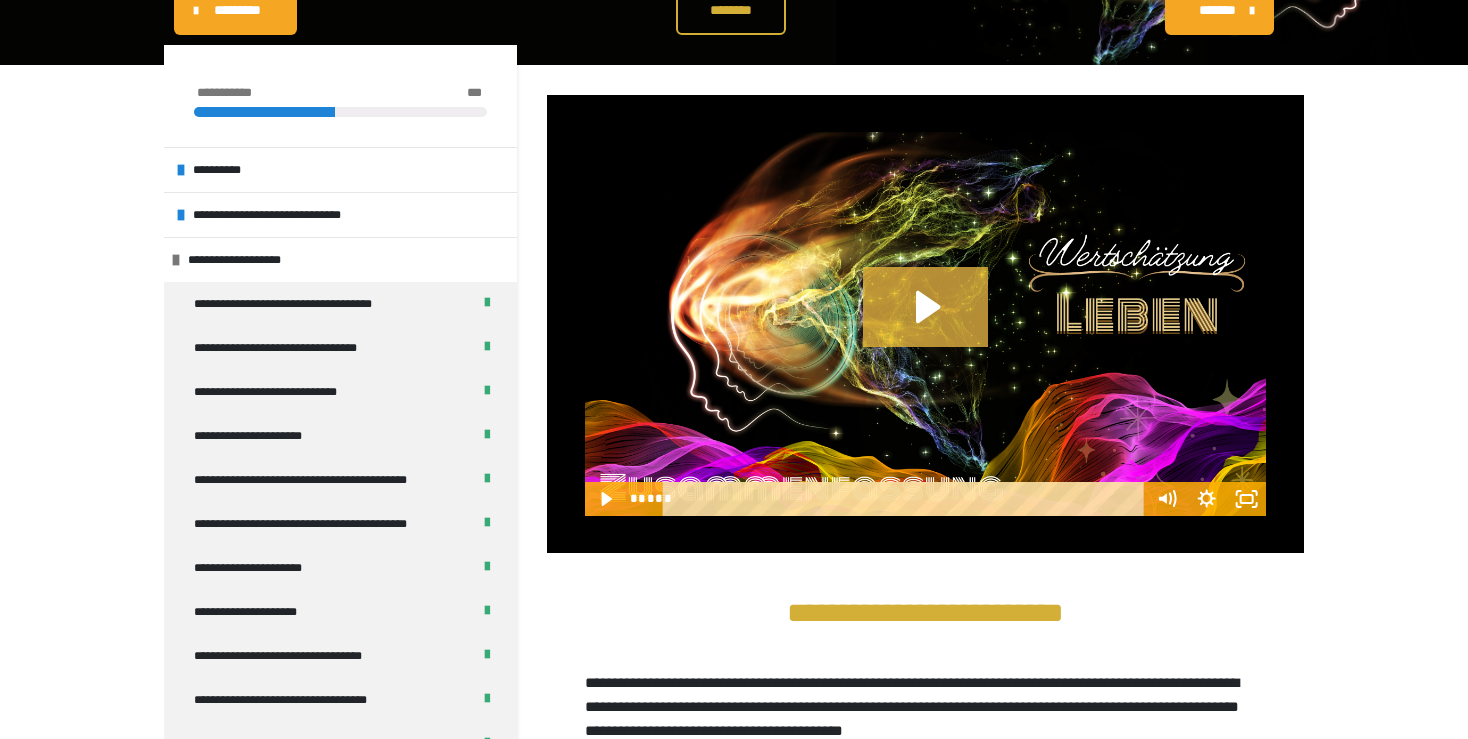 click 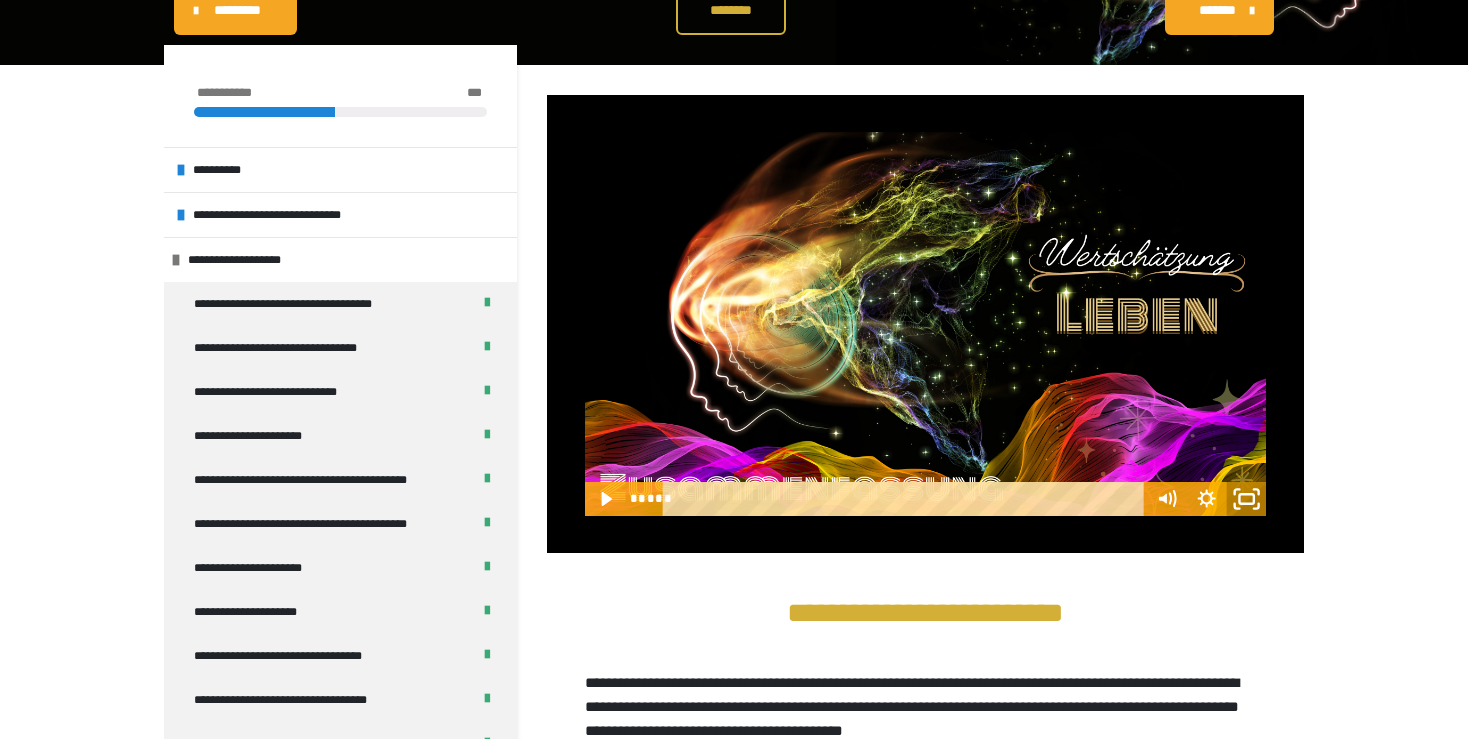 click 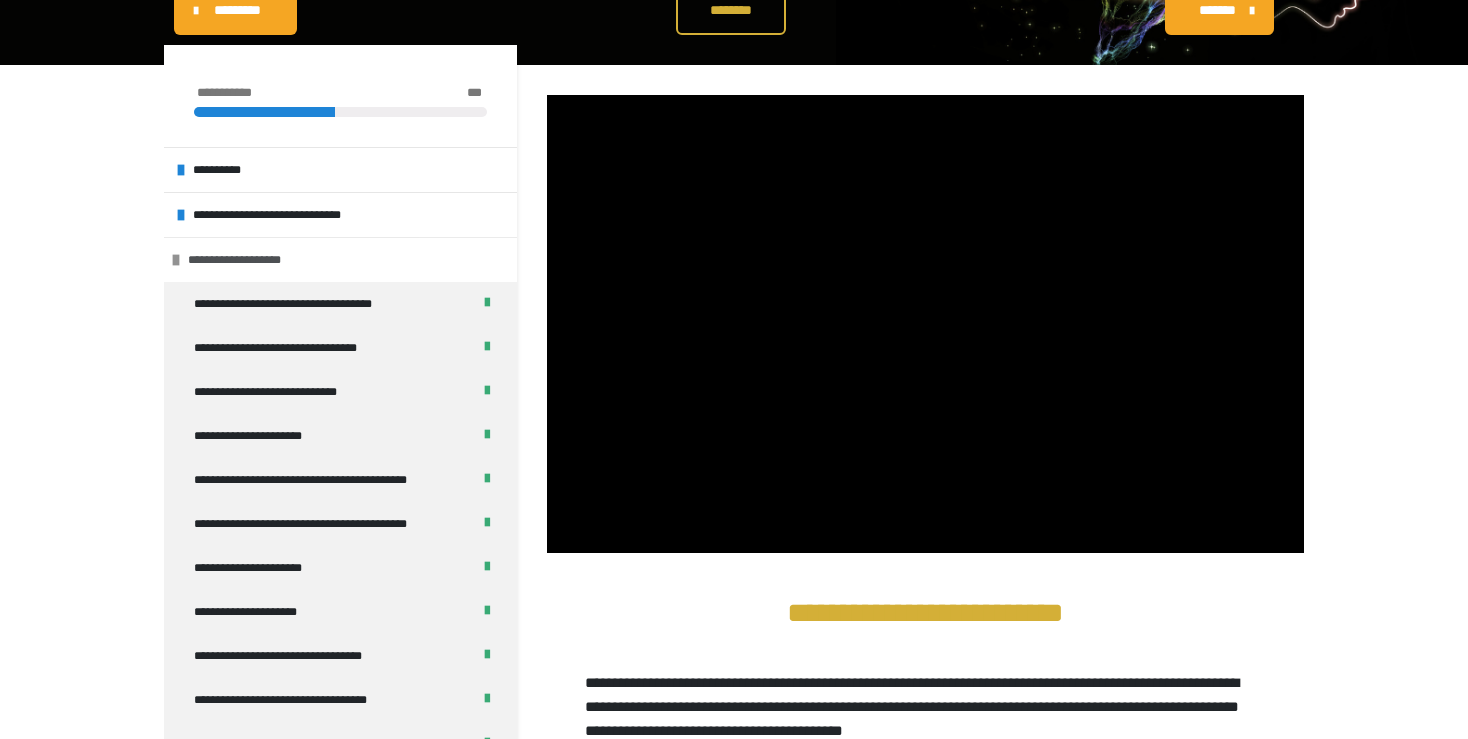 click at bounding box center (176, 260) 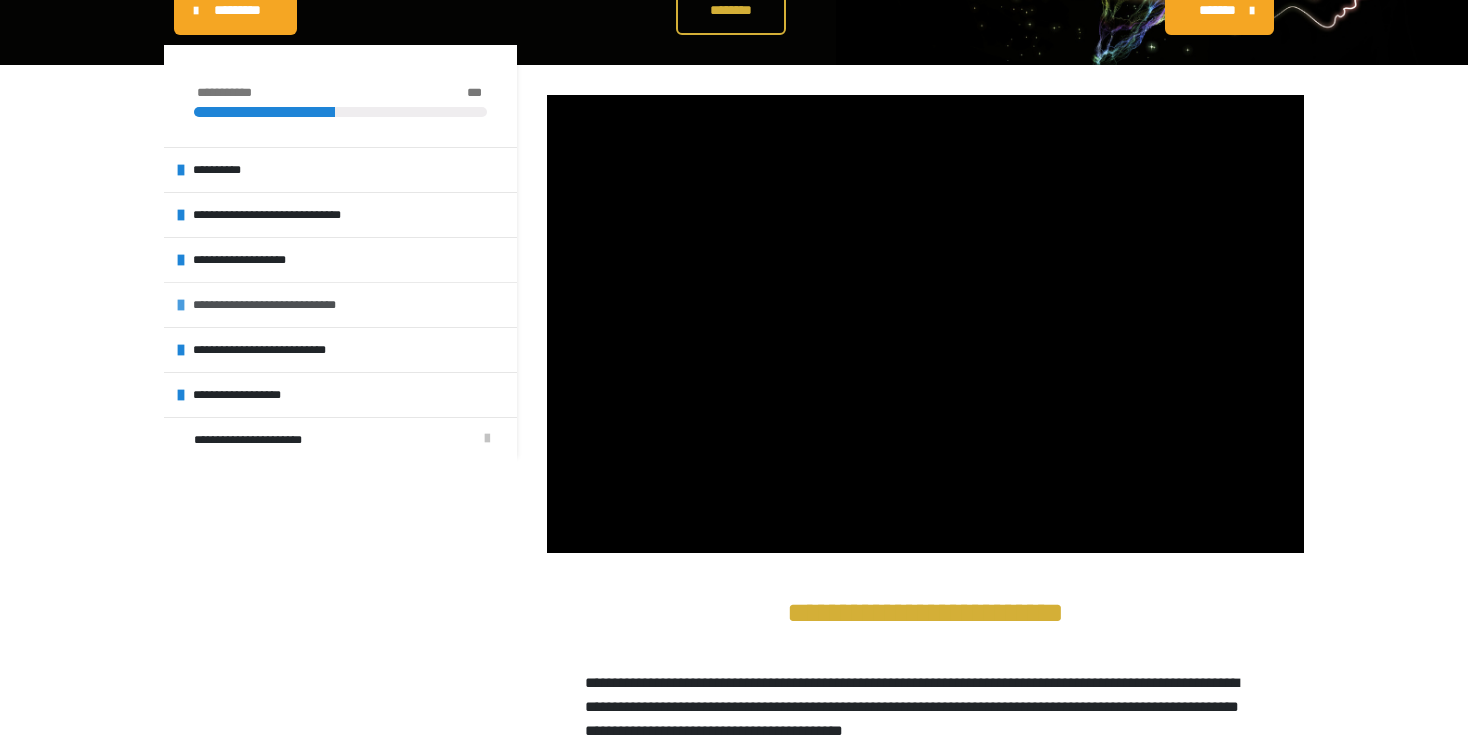 click at bounding box center (181, 305) 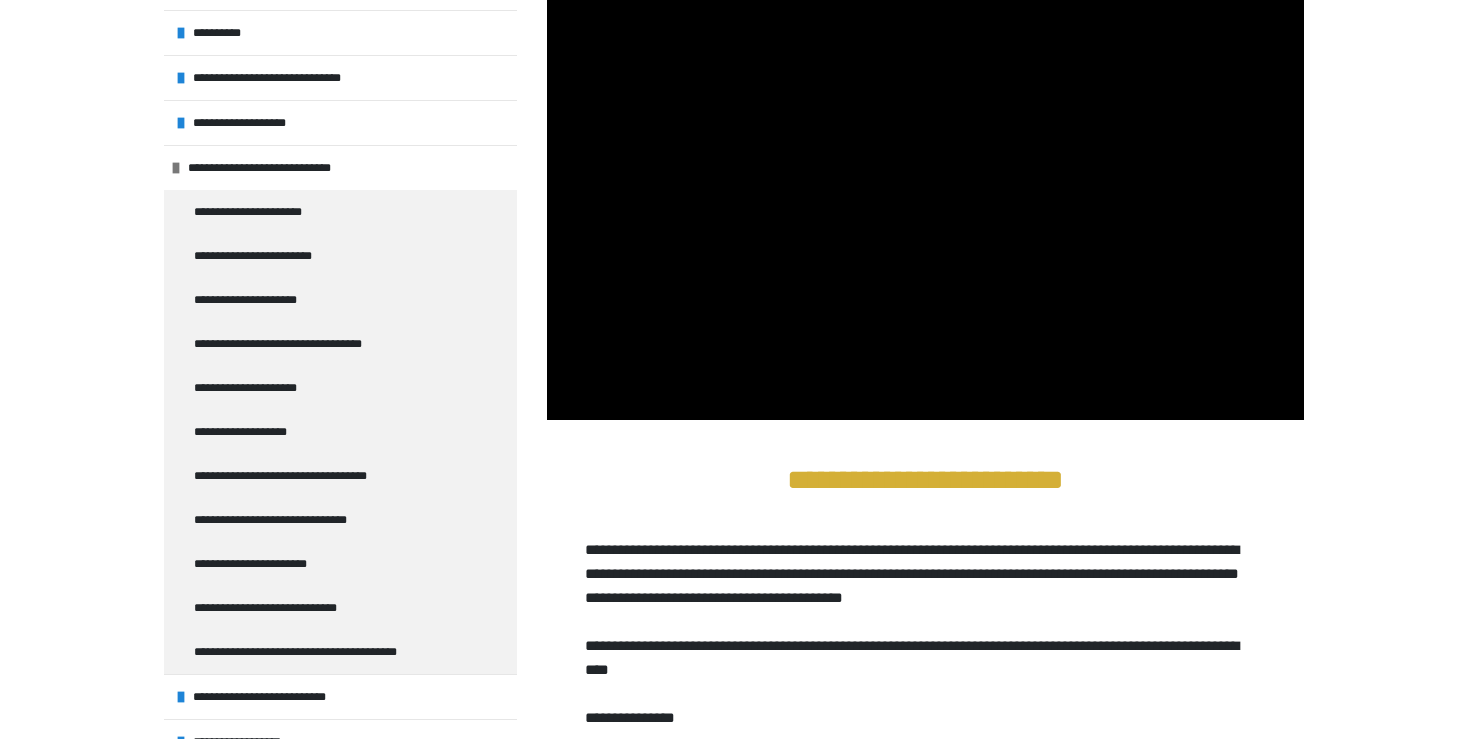 scroll, scrollTop: 348, scrollLeft: 0, axis: vertical 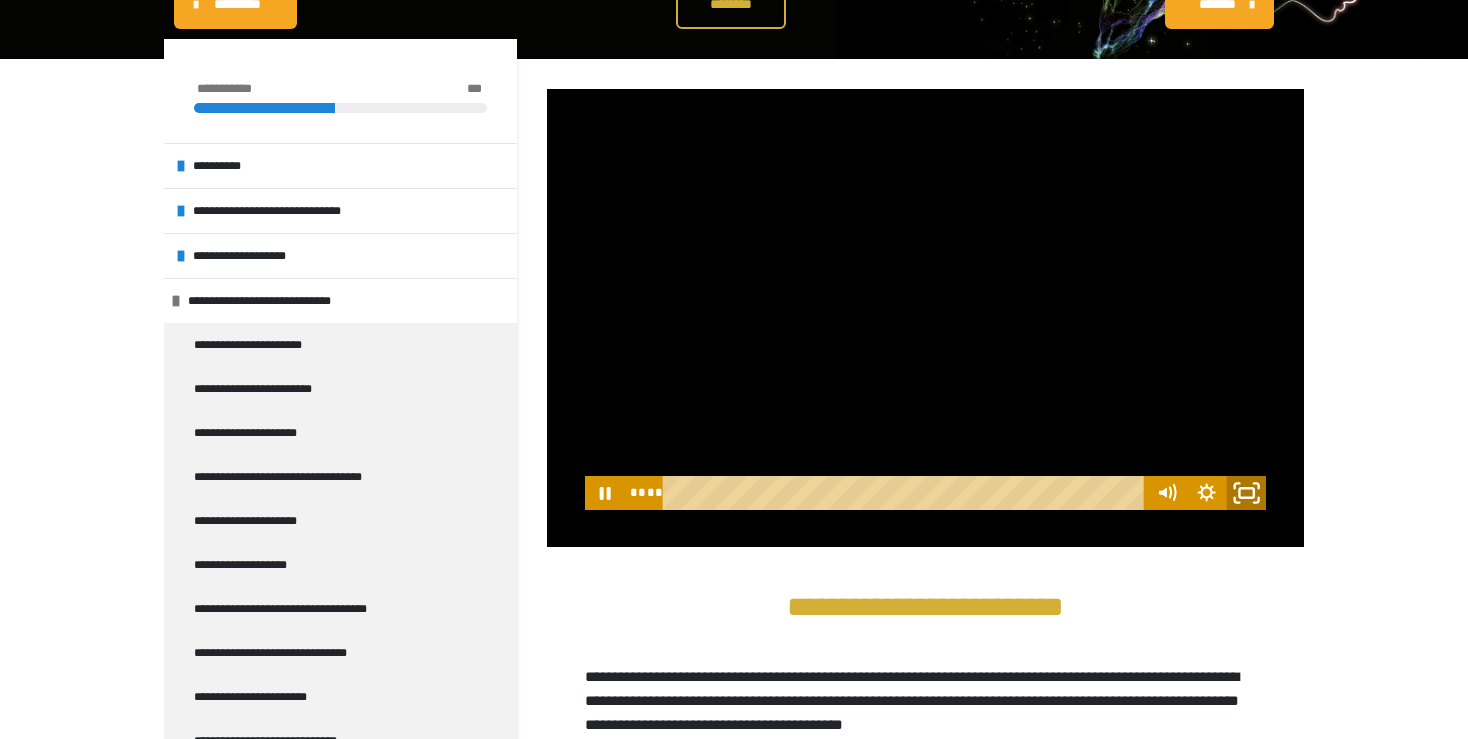 click 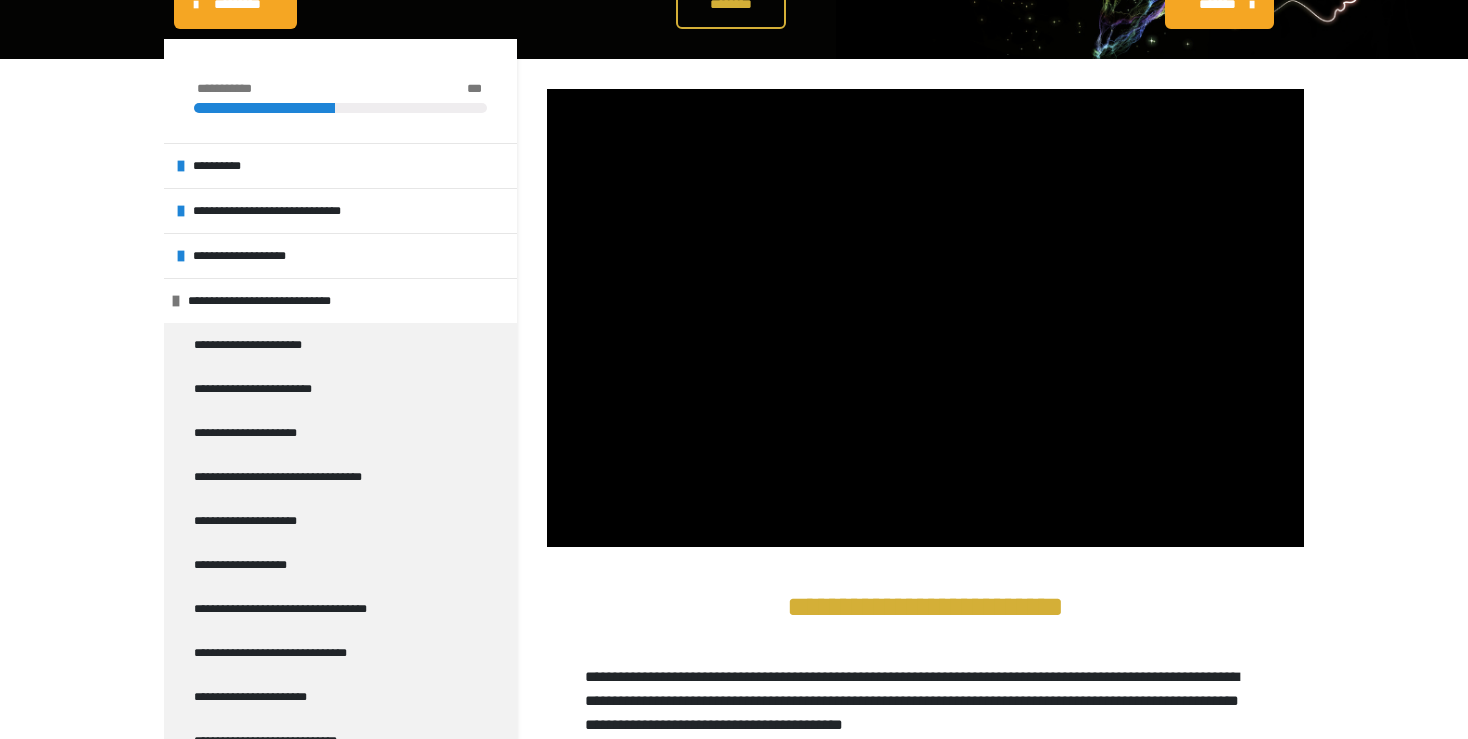 type 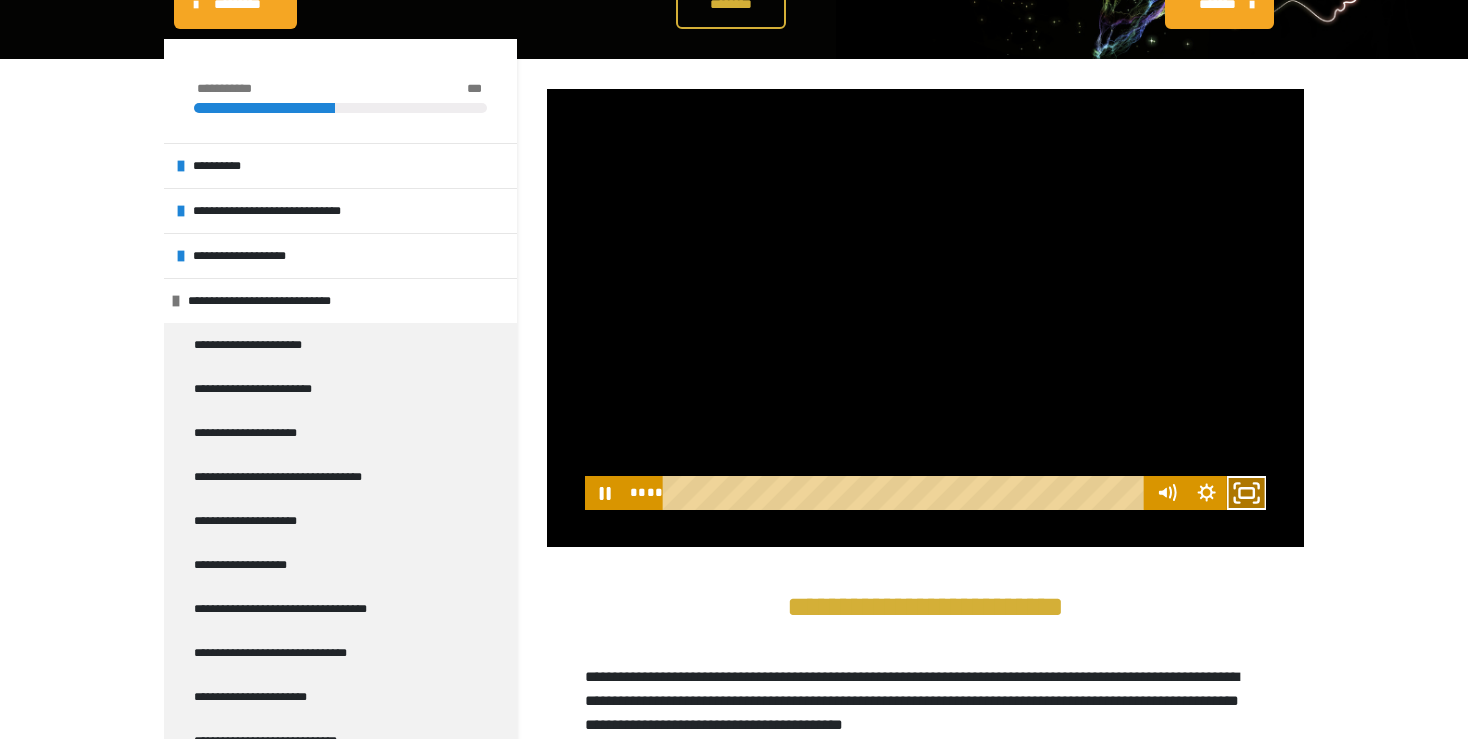 click 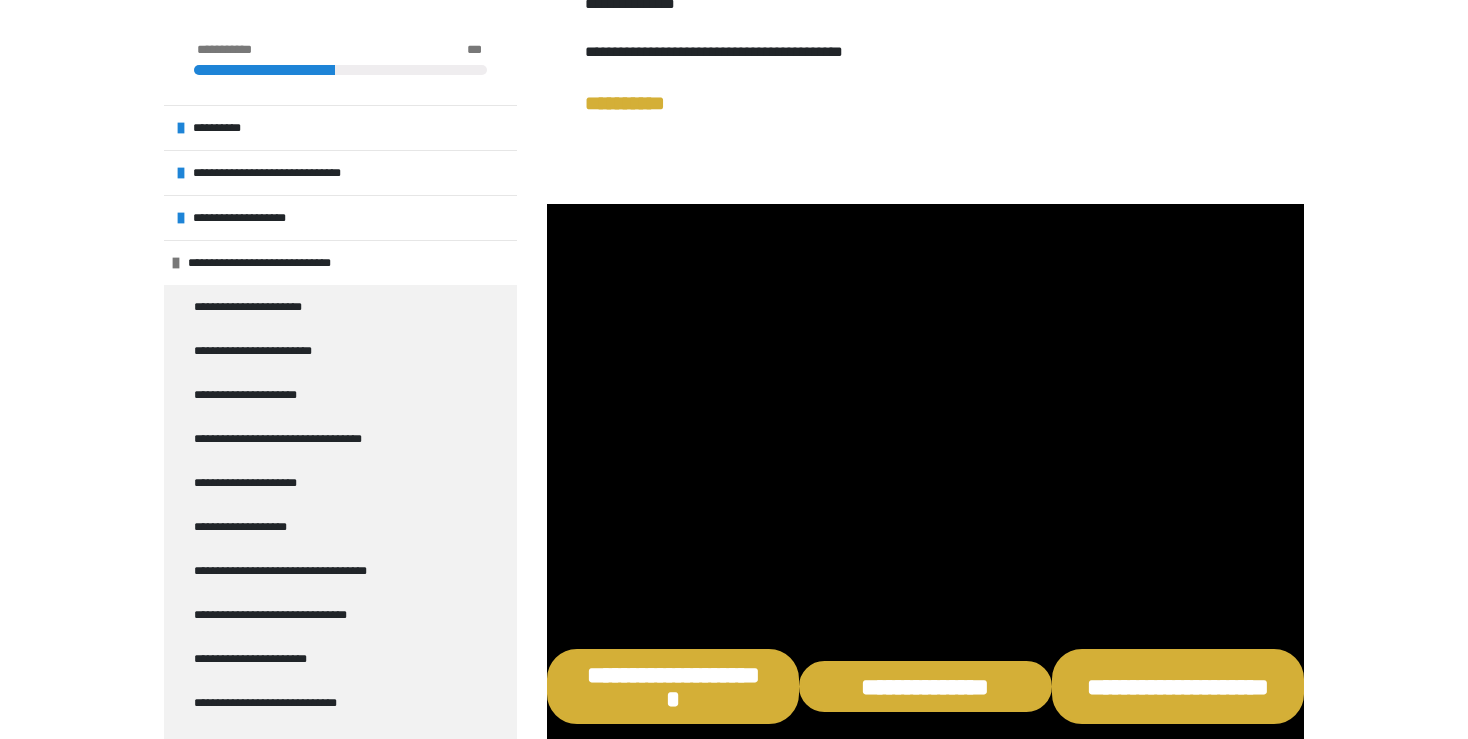 scroll, scrollTop: 1068, scrollLeft: 0, axis: vertical 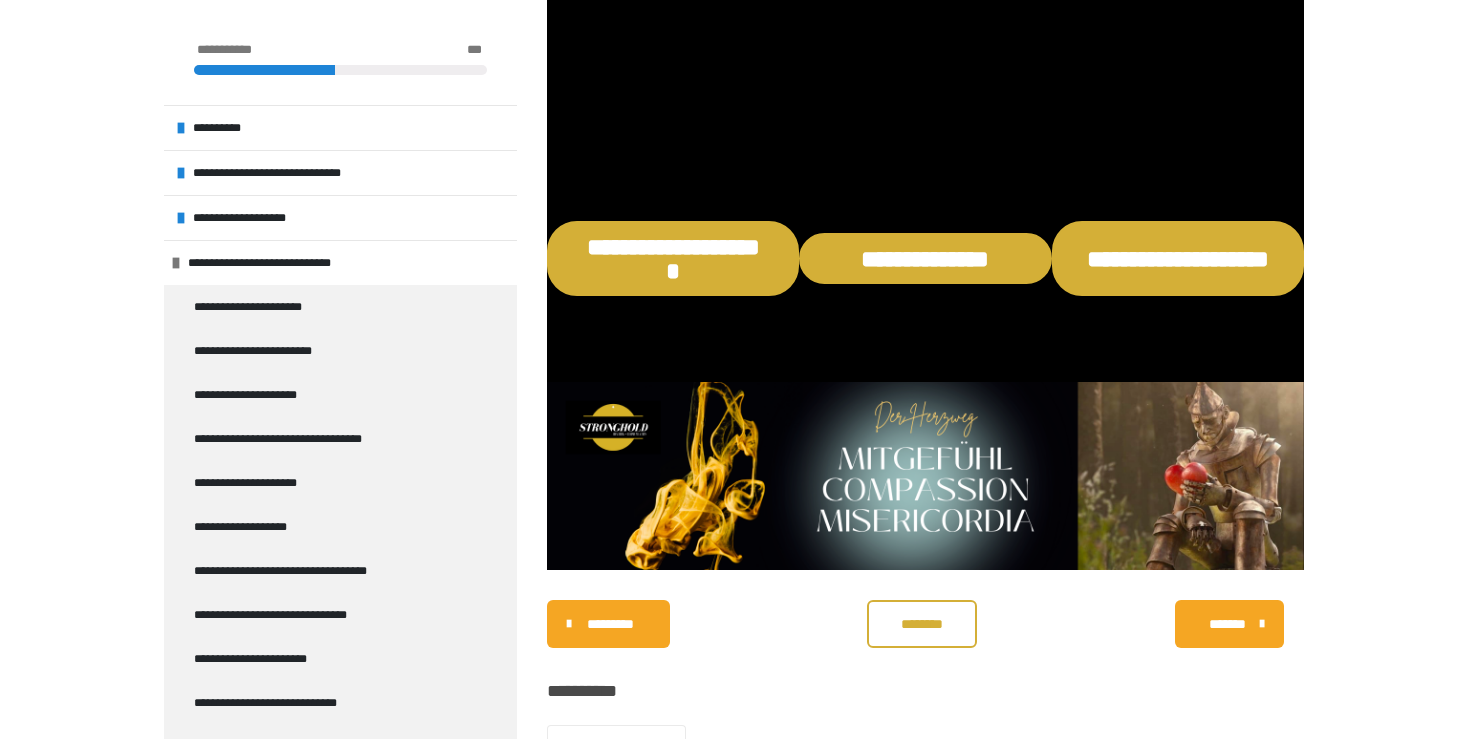 click on "********" at bounding box center [922, 624] 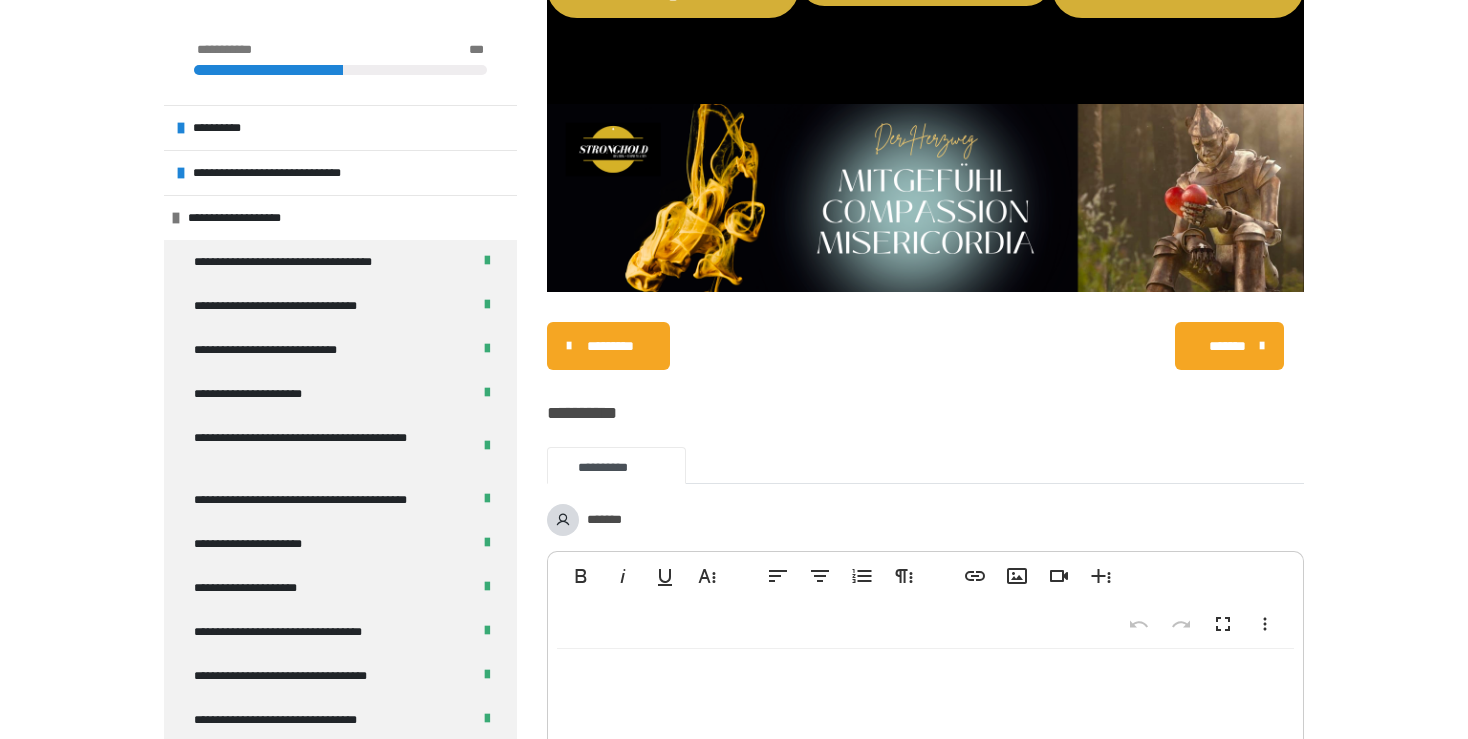 scroll, scrollTop: 1774, scrollLeft: 0, axis: vertical 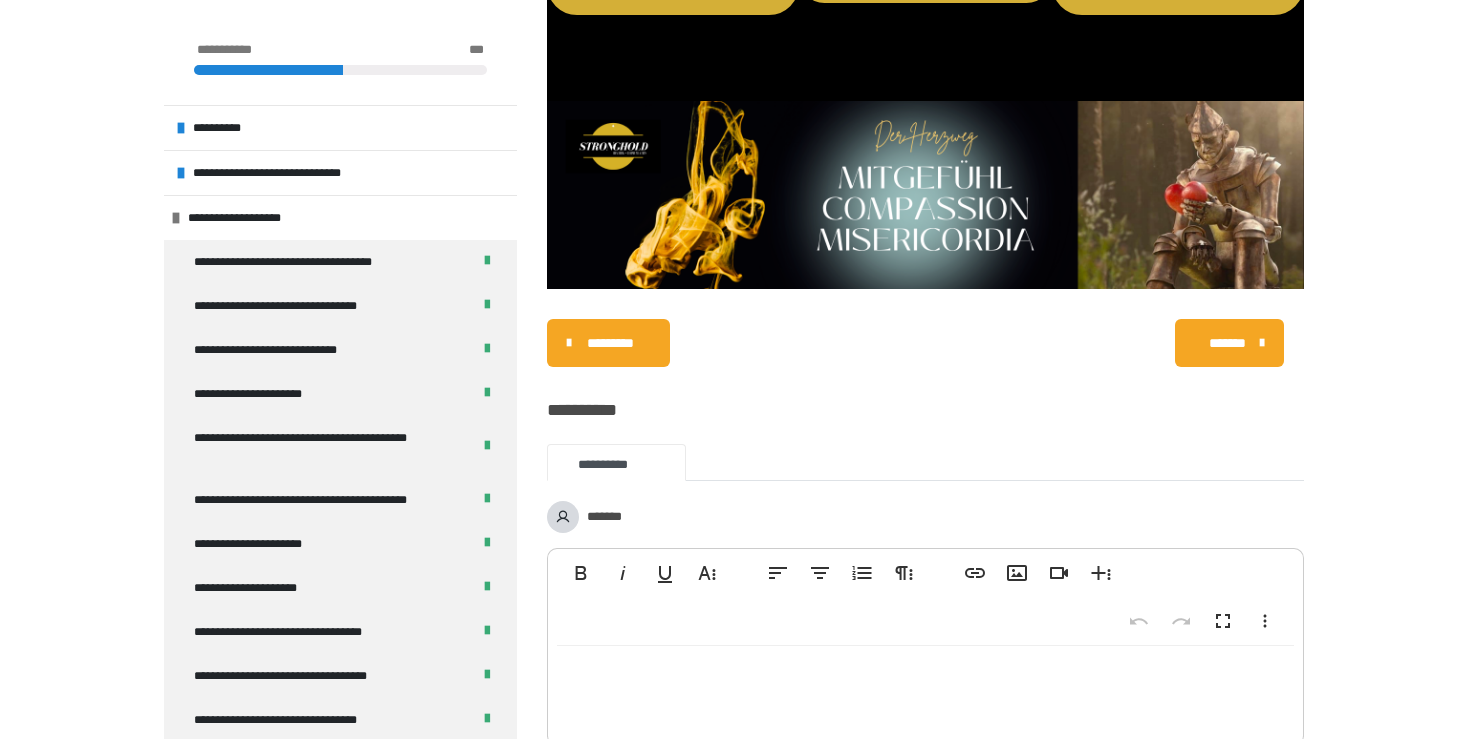 click on "*******" at bounding box center [1229, 343] 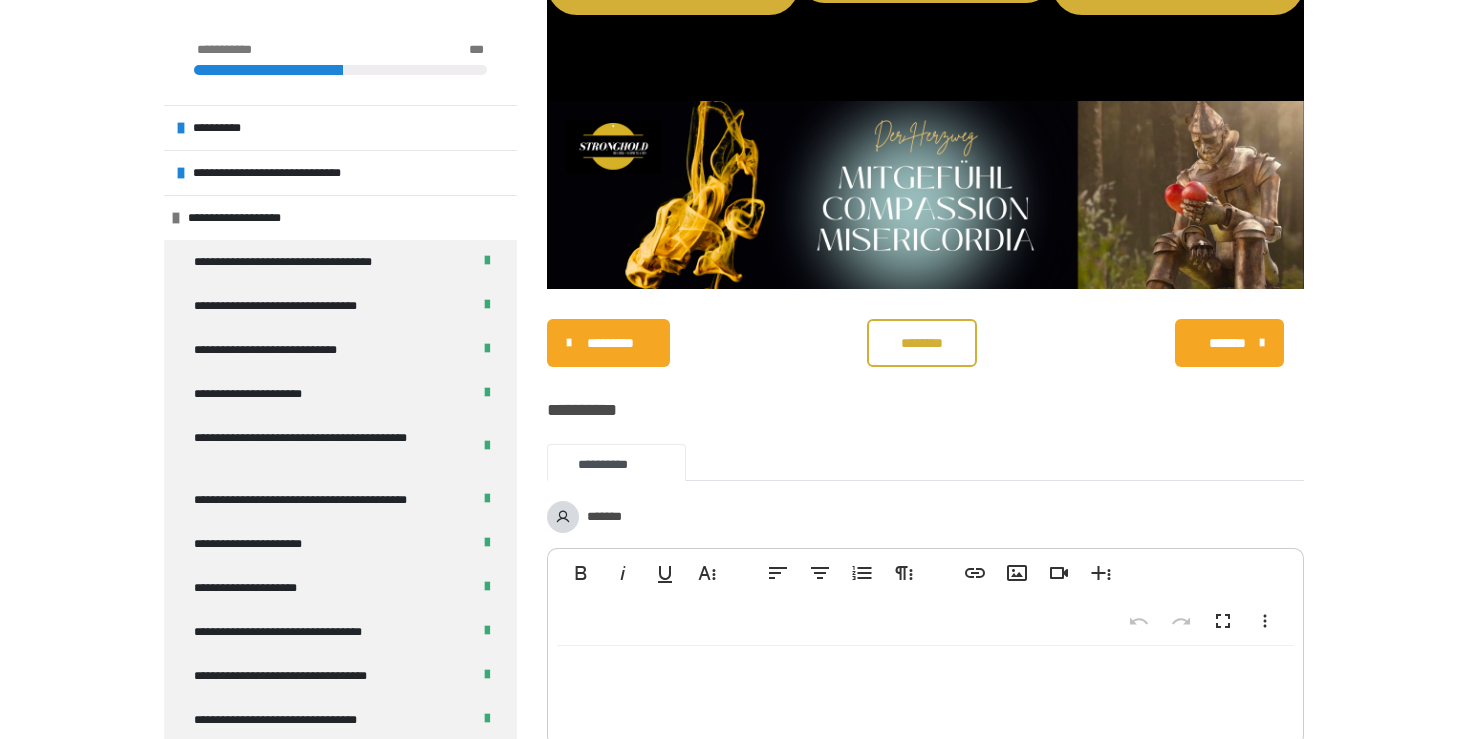 scroll, scrollTop: 1002, scrollLeft: 0, axis: vertical 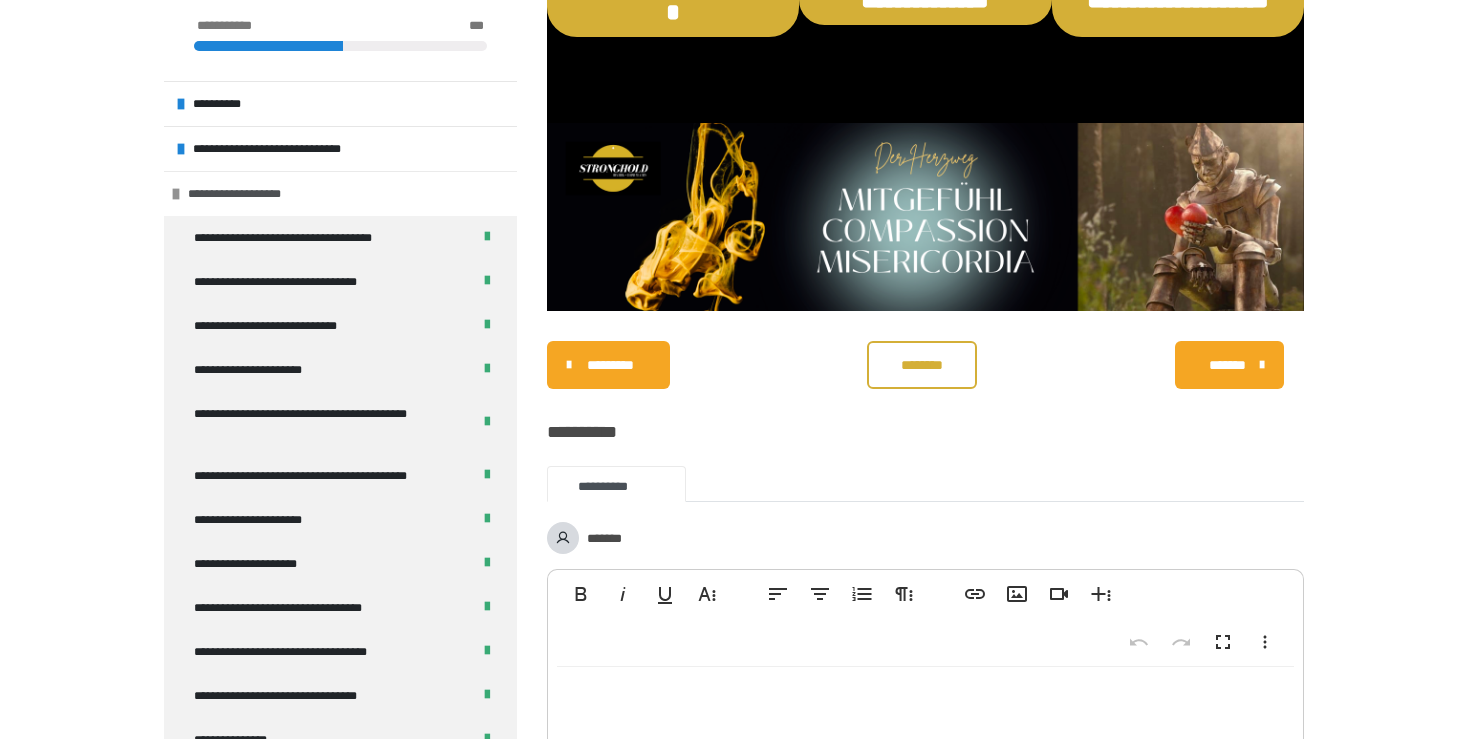 click on "**********" at bounding box center (340, 193) 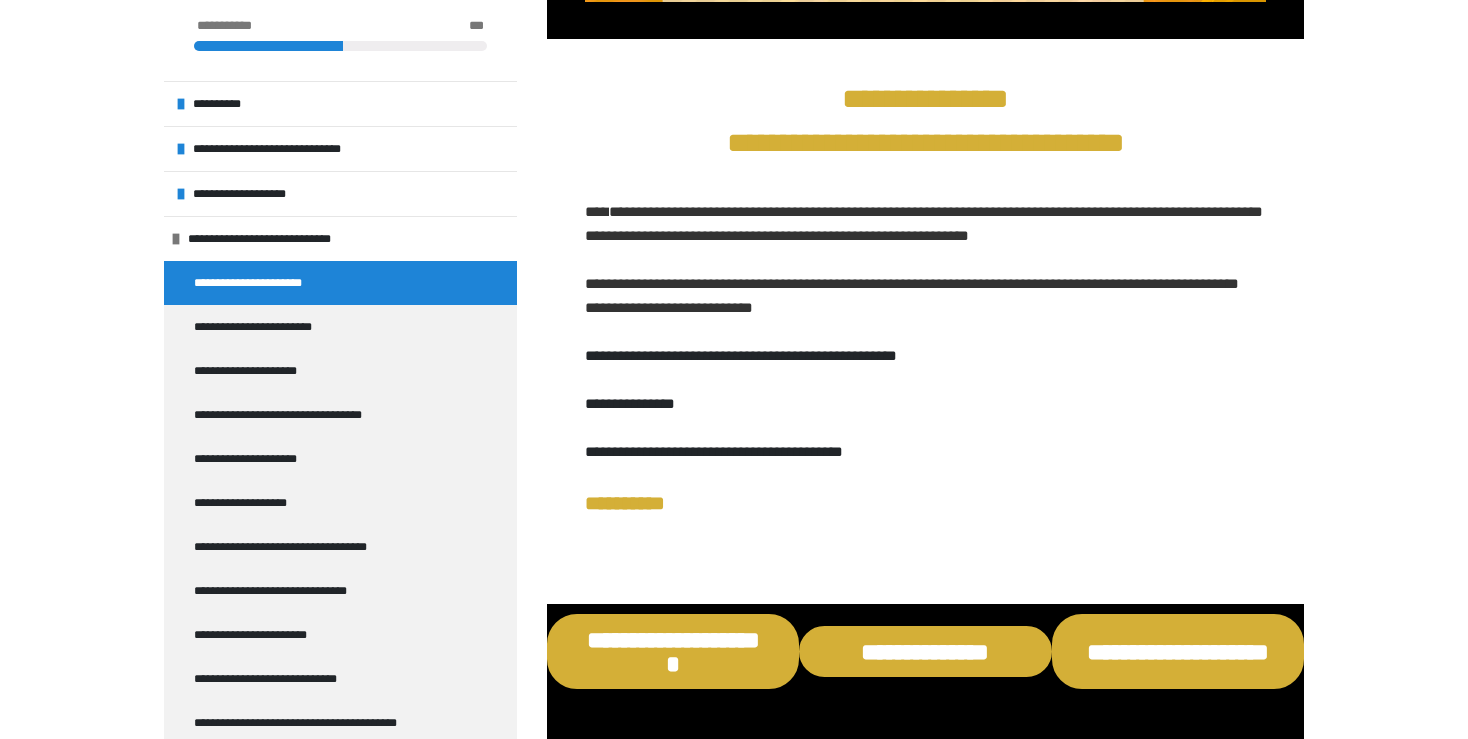 scroll, scrollTop: 745, scrollLeft: 0, axis: vertical 